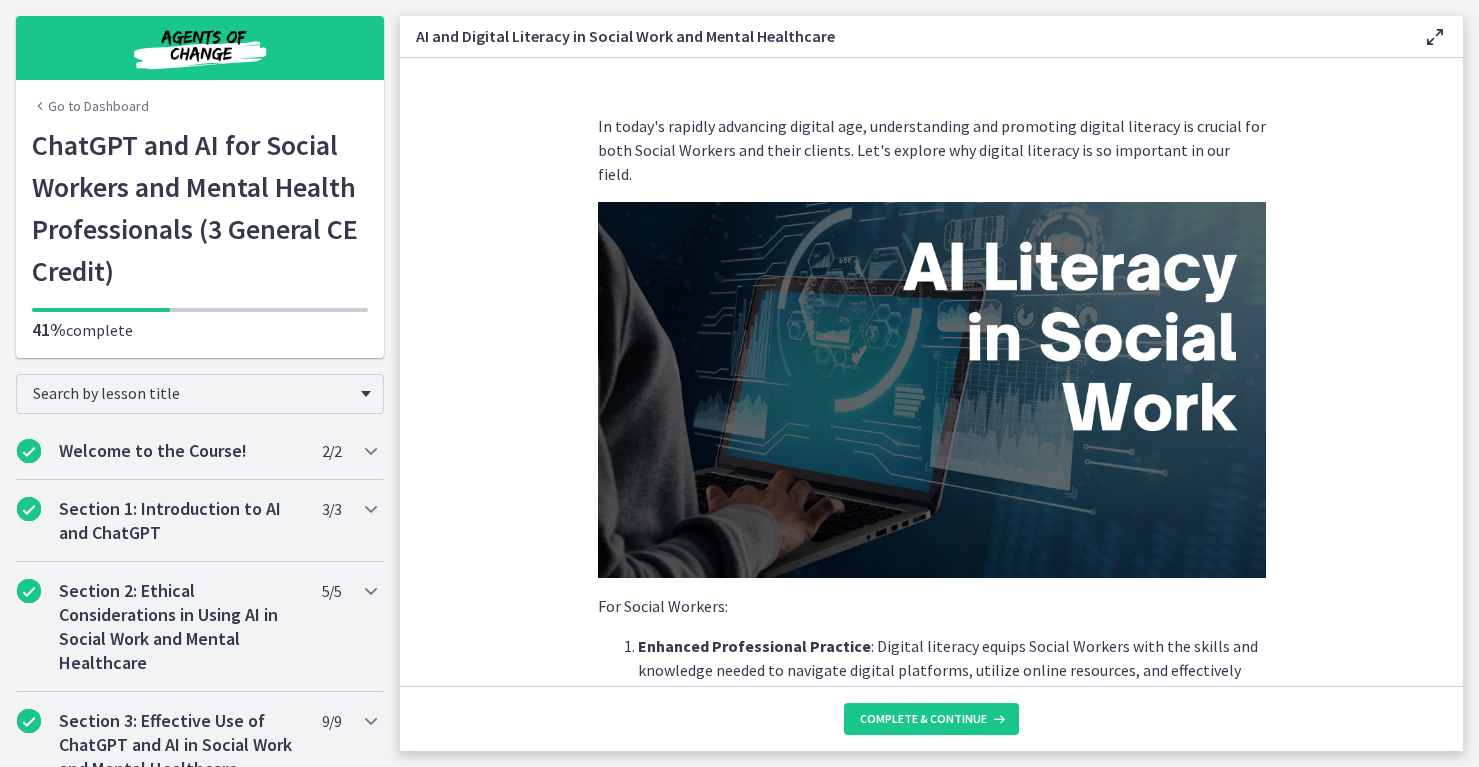 scroll, scrollTop: 0, scrollLeft: 0, axis: both 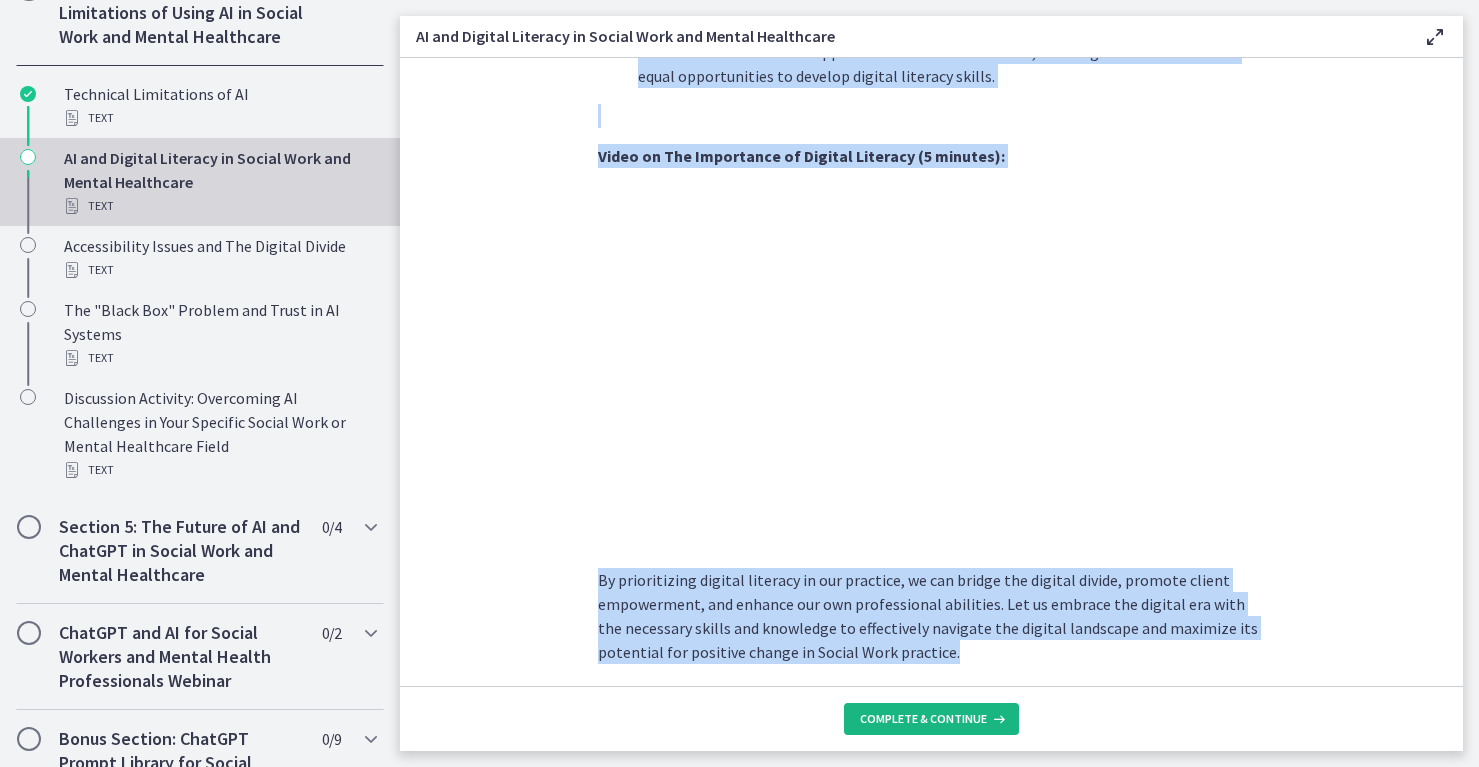 click on "Complete & continue" at bounding box center [923, 719] 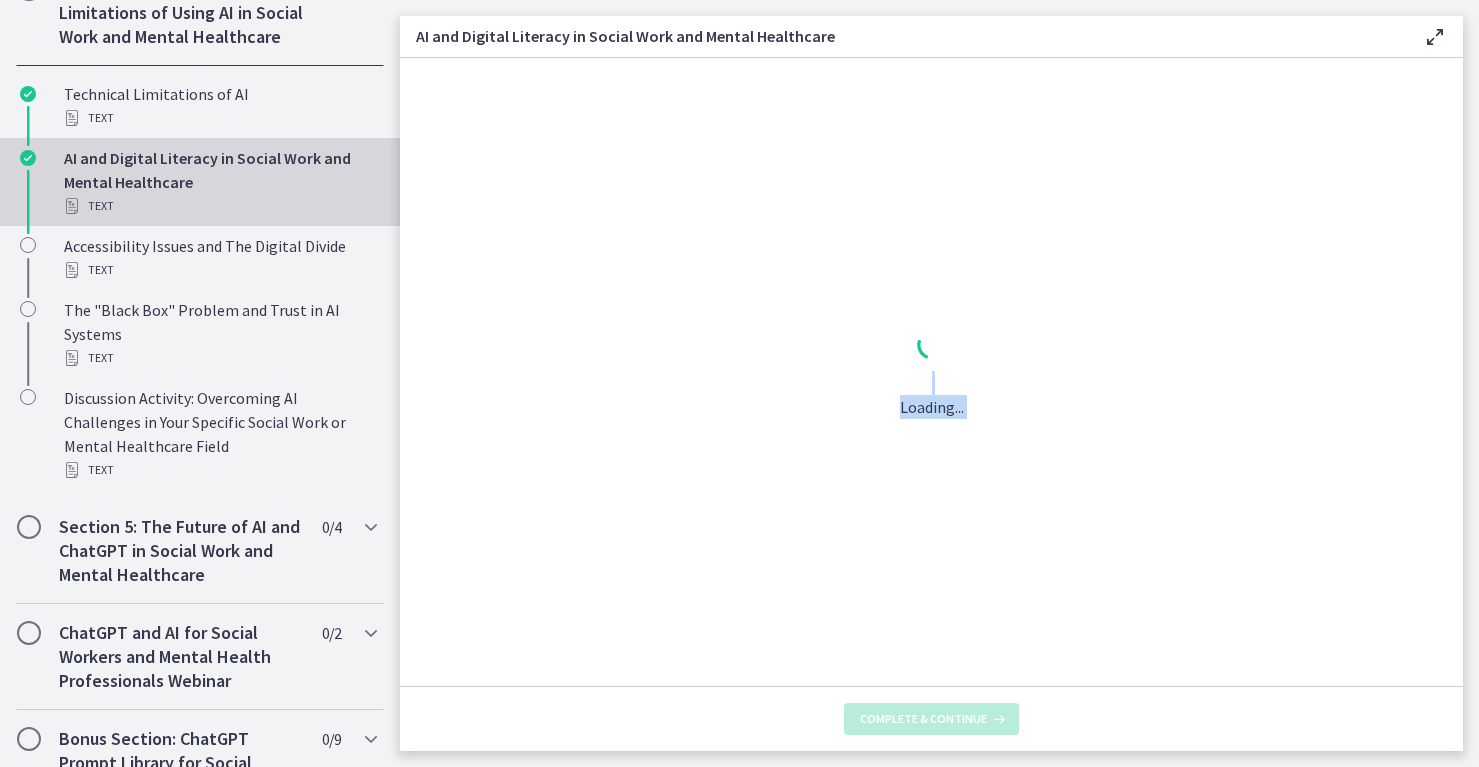 scroll, scrollTop: 0, scrollLeft: 0, axis: both 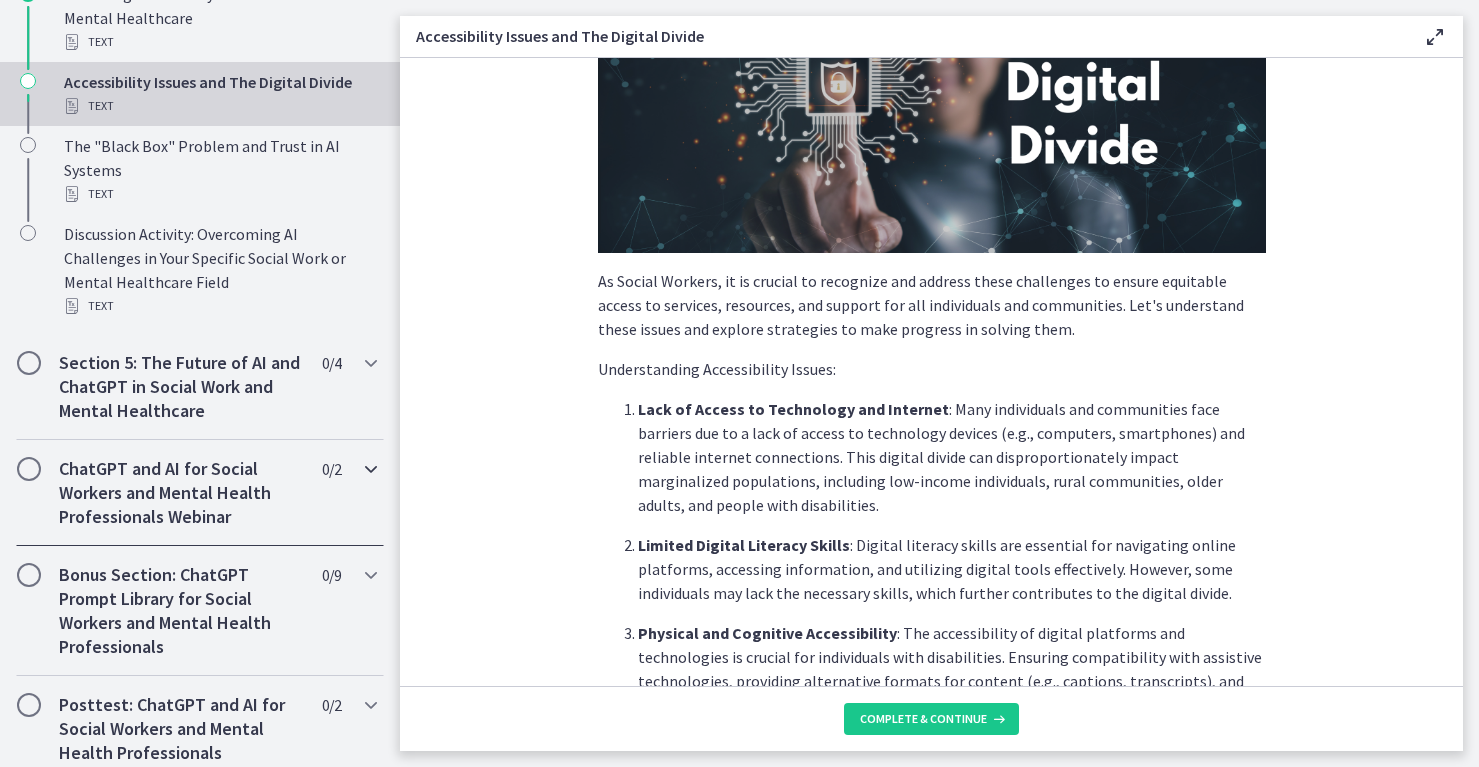 click at bounding box center [371, 469] 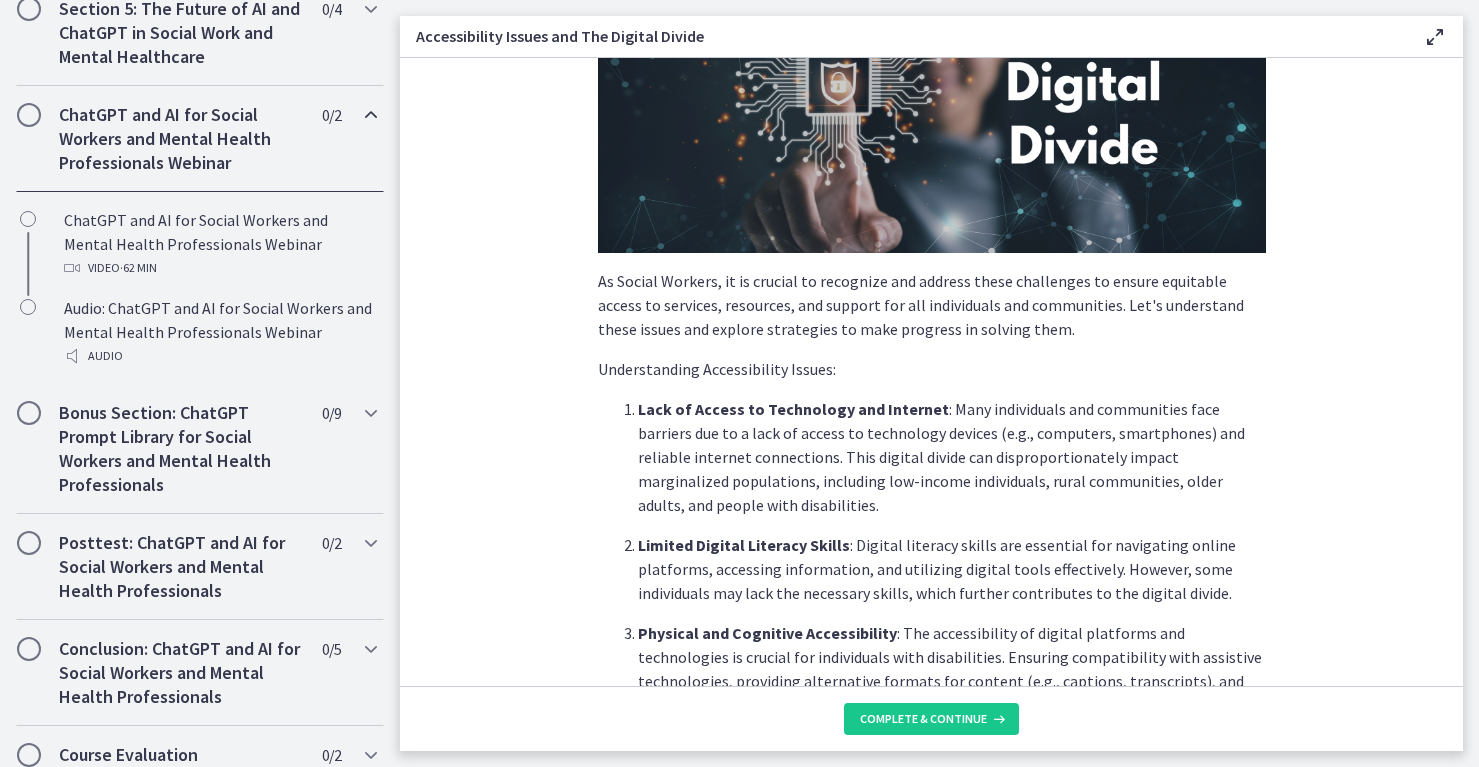 scroll, scrollTop: 941, scrollLeft: 0, axis: vertical 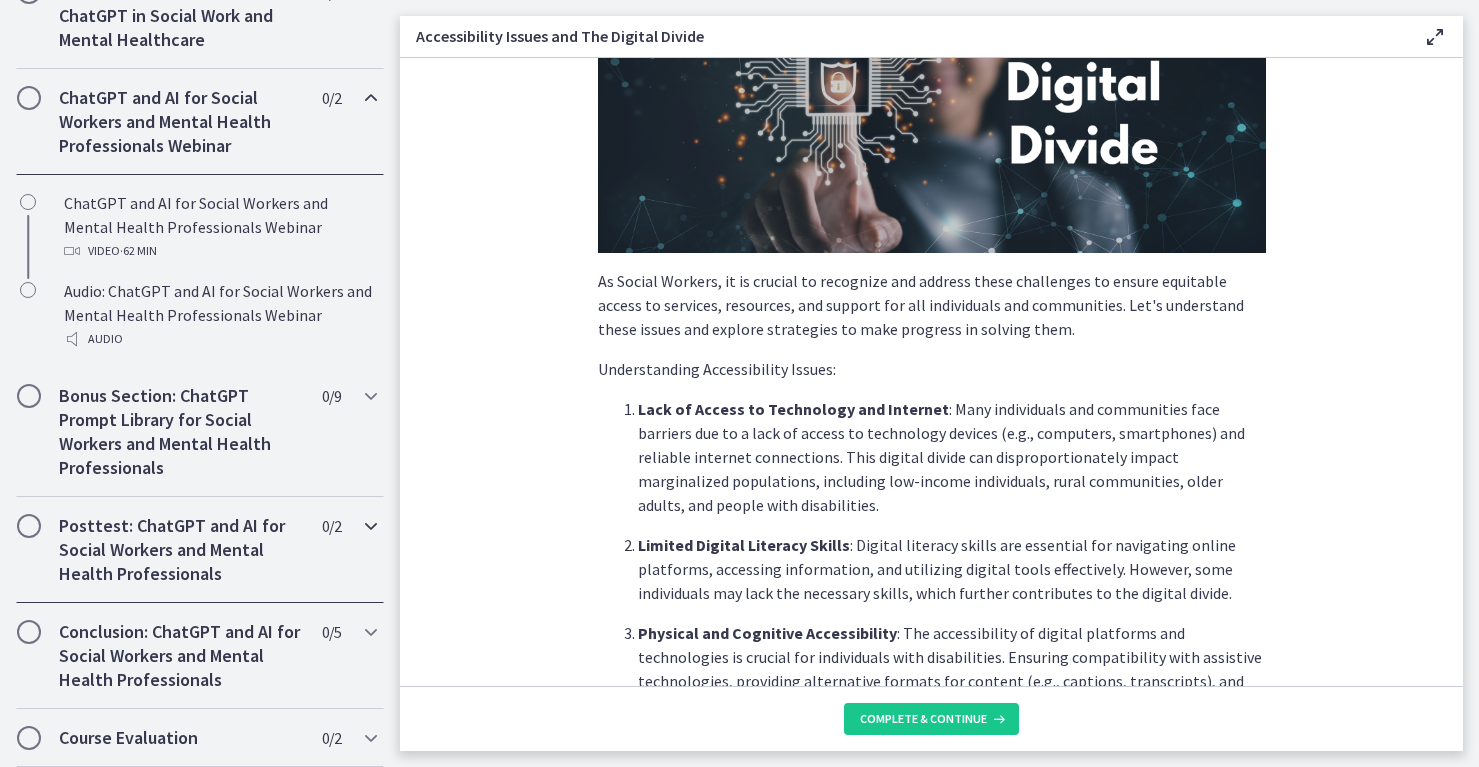 click at bounding box center (371, 526) 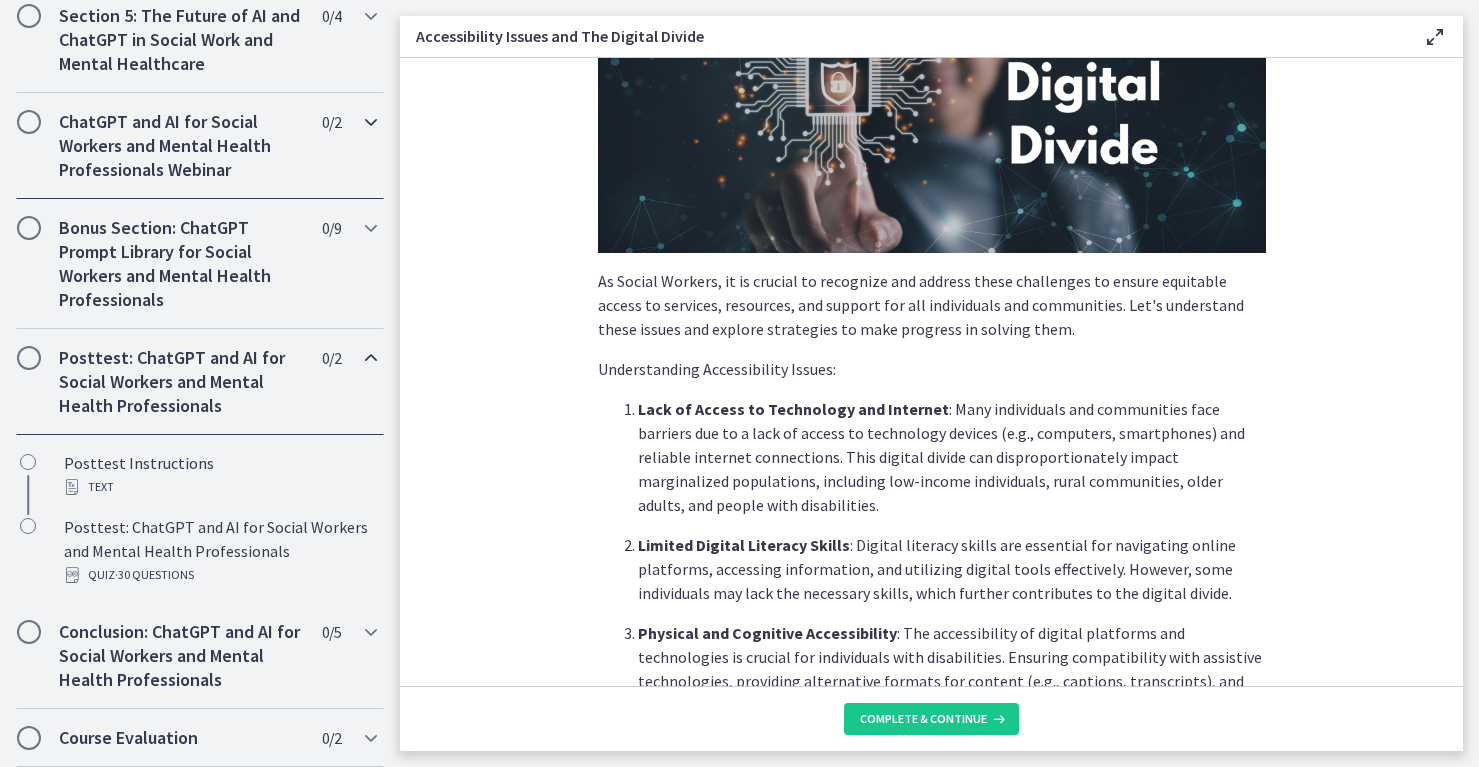 scroll, scrollTop: 917, scrollLeft: 0, axis: vertical 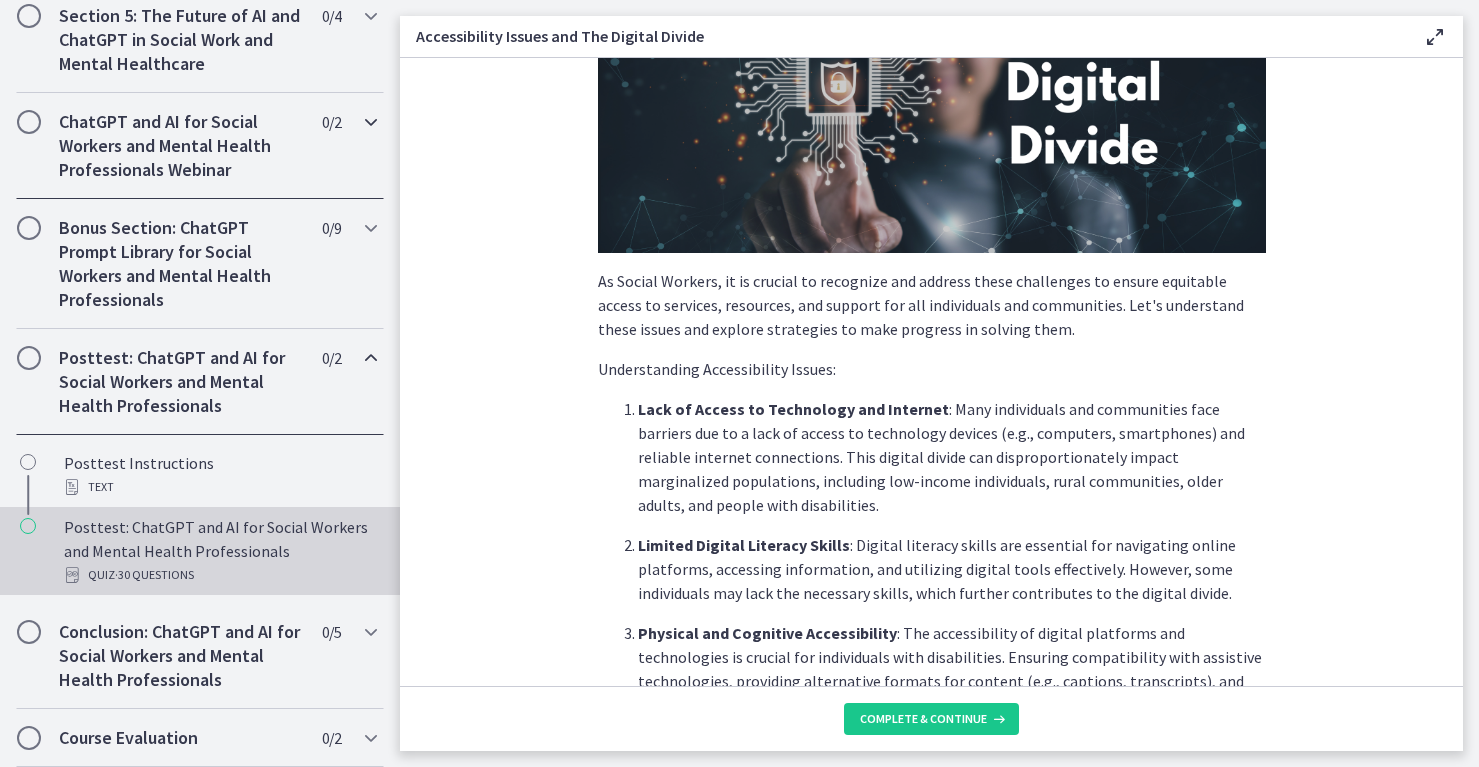 click on "Posttest: ChatGPT and AI for Social Workers and Mental Health Professionals
Quiz
·  30 Questions" at bounding box center (220, 551) 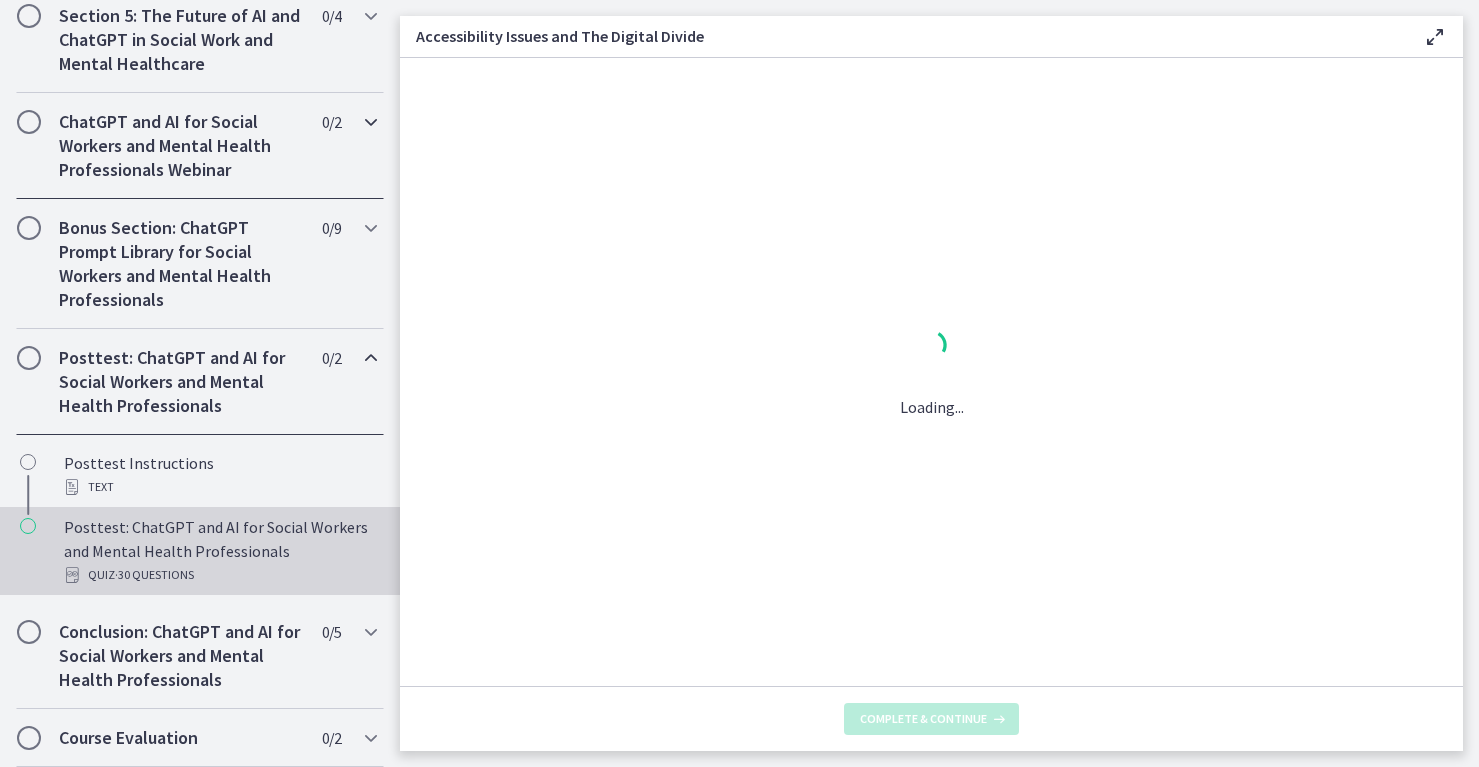 scroll, scrollTop: 0, scrollLeft: 0, axis: both 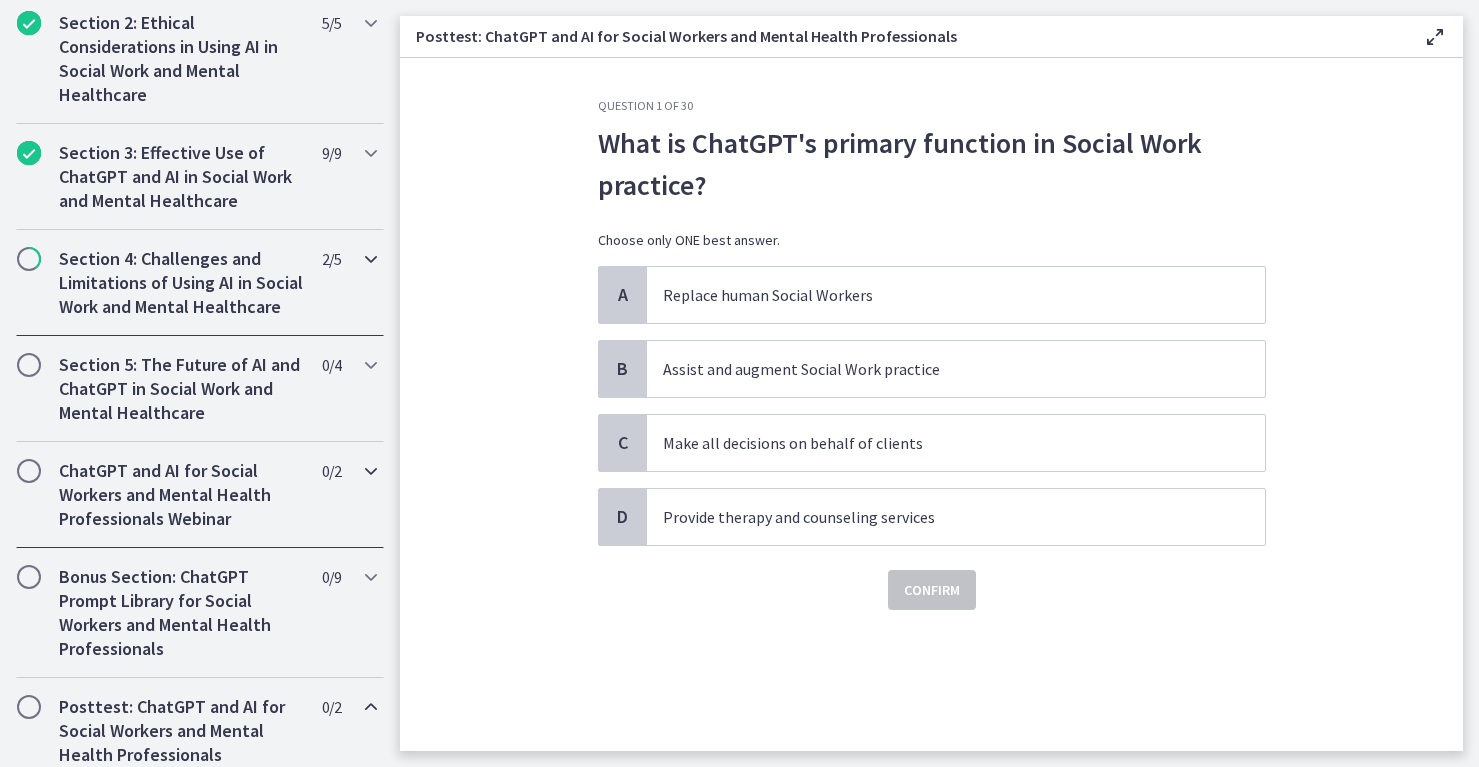 click on "Section 4: Challenges and Limitations of Using AI in Social Work and Mental Healthcare" at bounding box center (181, 283) 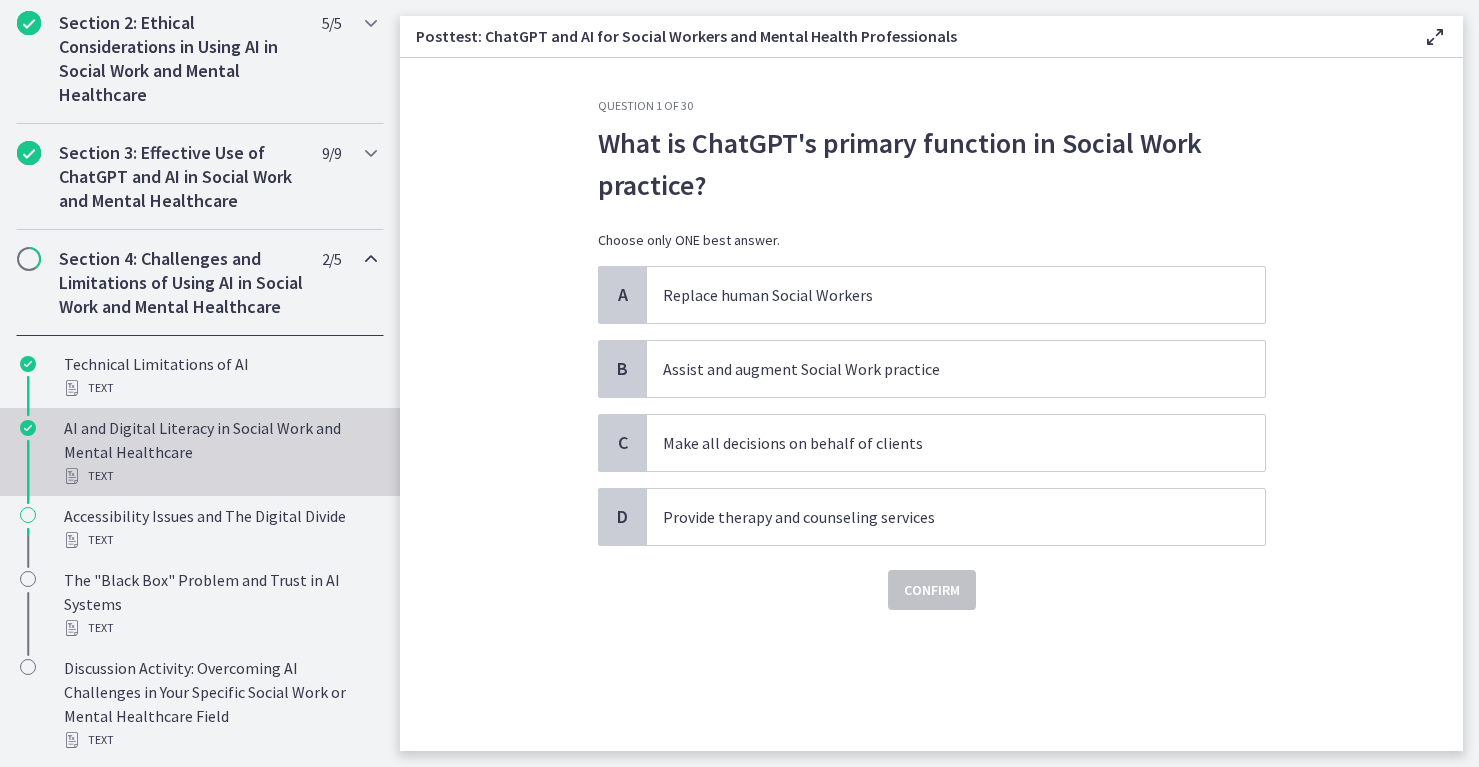 click on "Text" at bounding box center [220, 476] 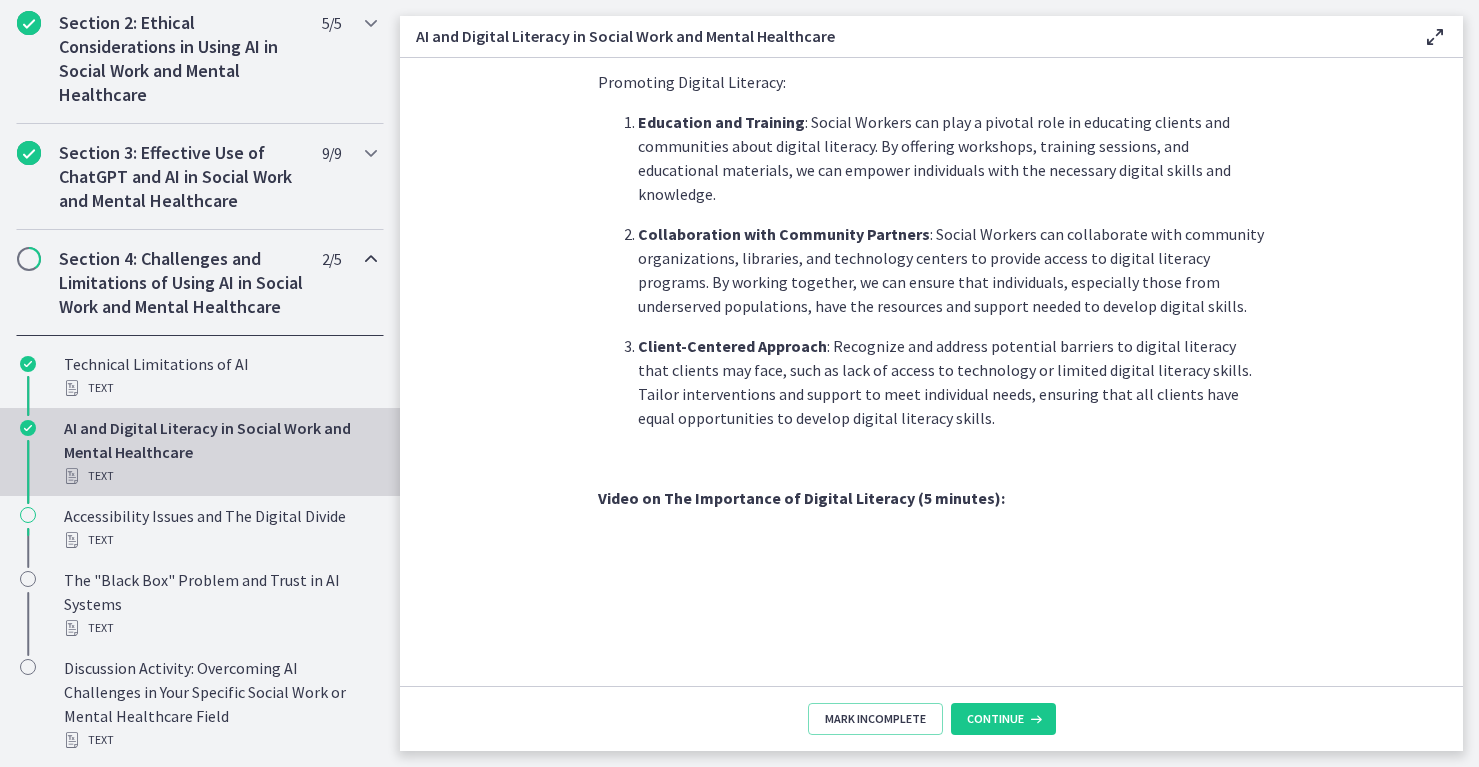 scroll, scrollTop: 1666, scrollLeft: 0, axis: vertical 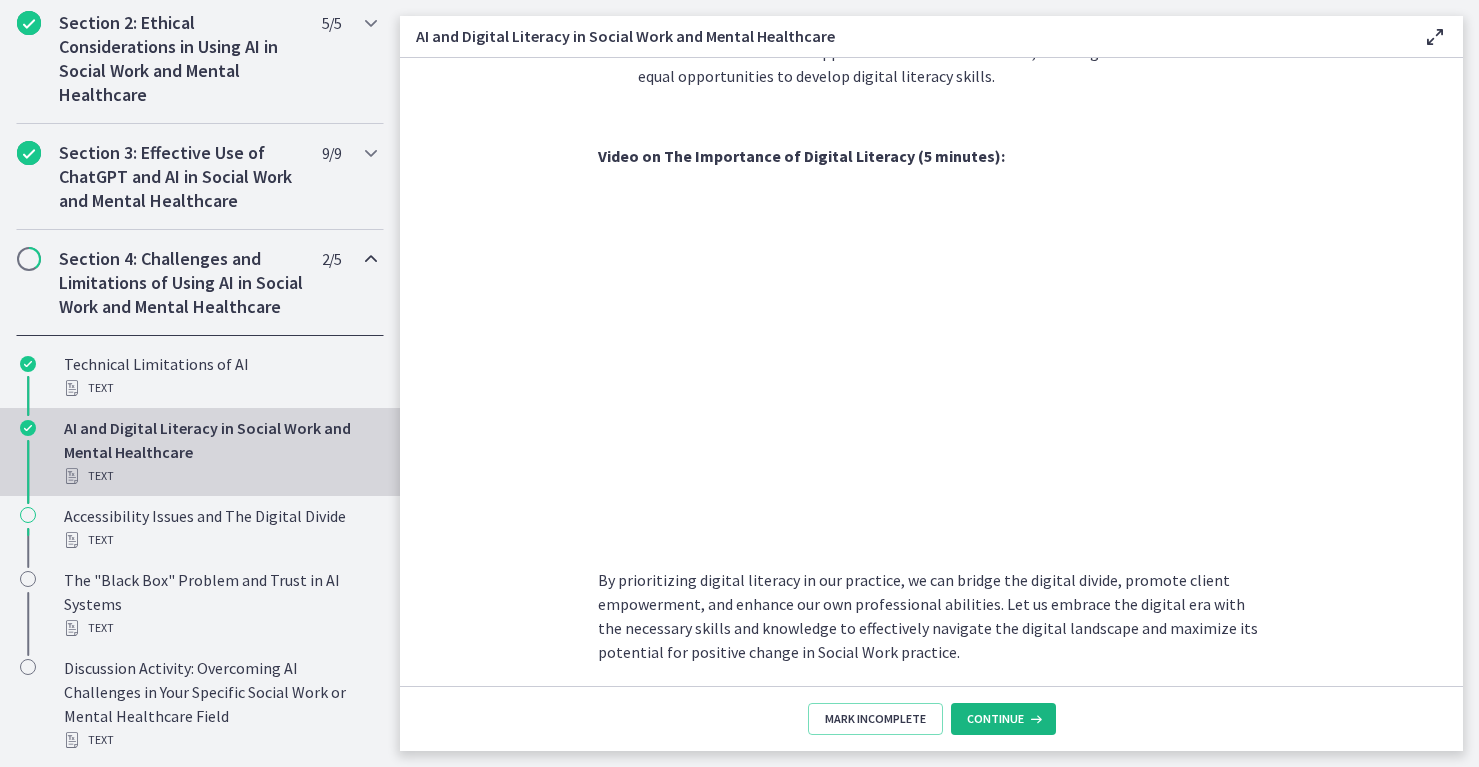click on "Continue" at bounding box center (995, 719) 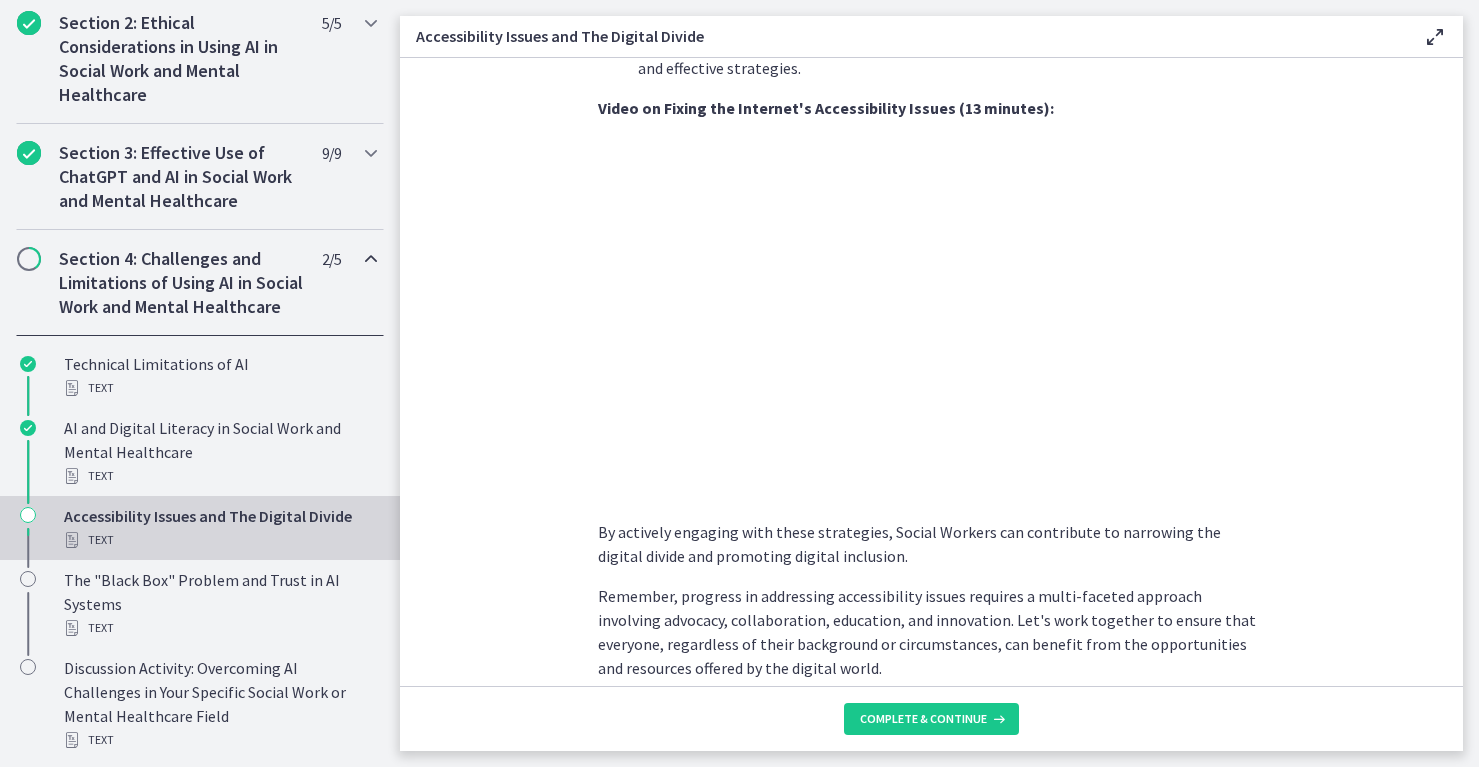 scroll, scrollTop: 1592, scrollLeft: 0, axis: vertical 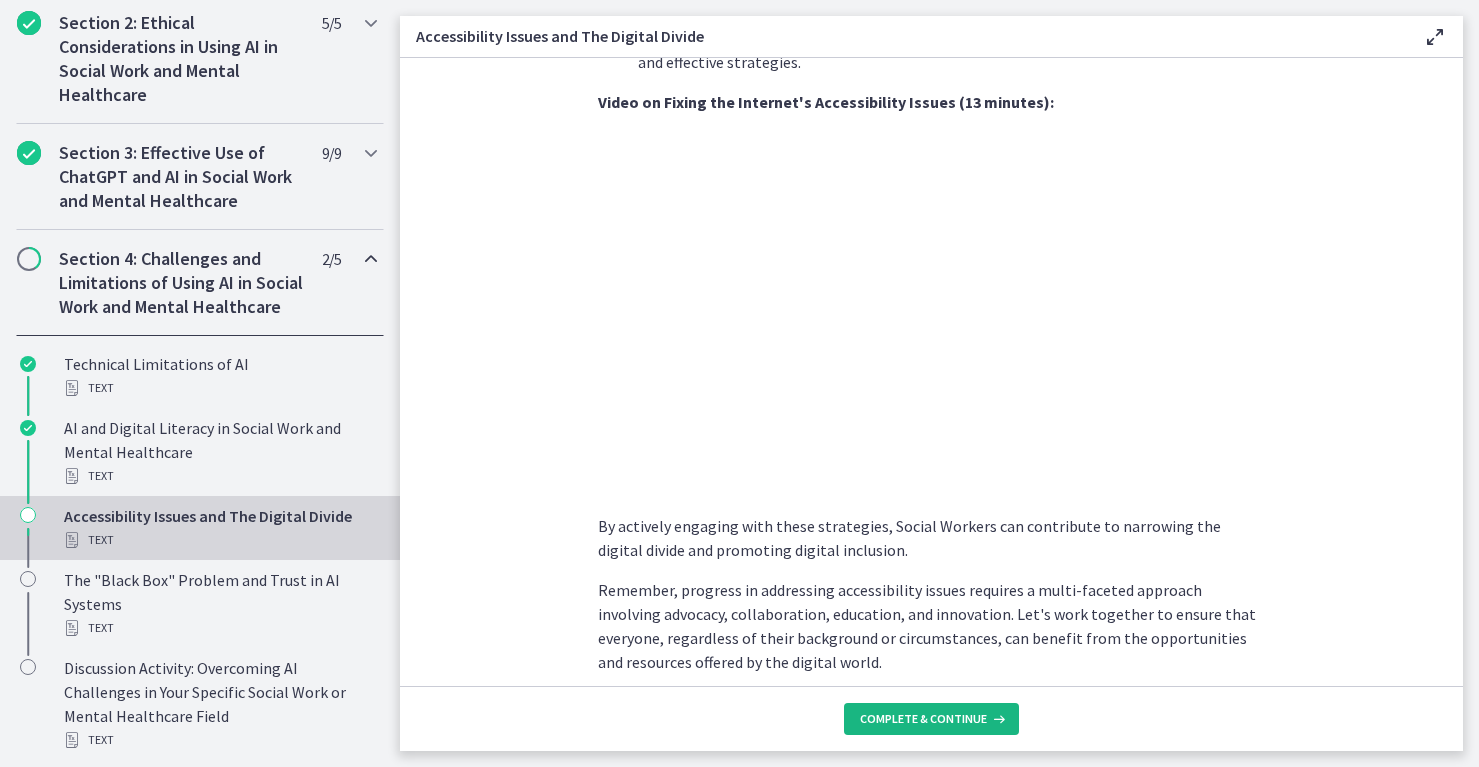 click on "Complete & continue" at bounding box center [923, 719] 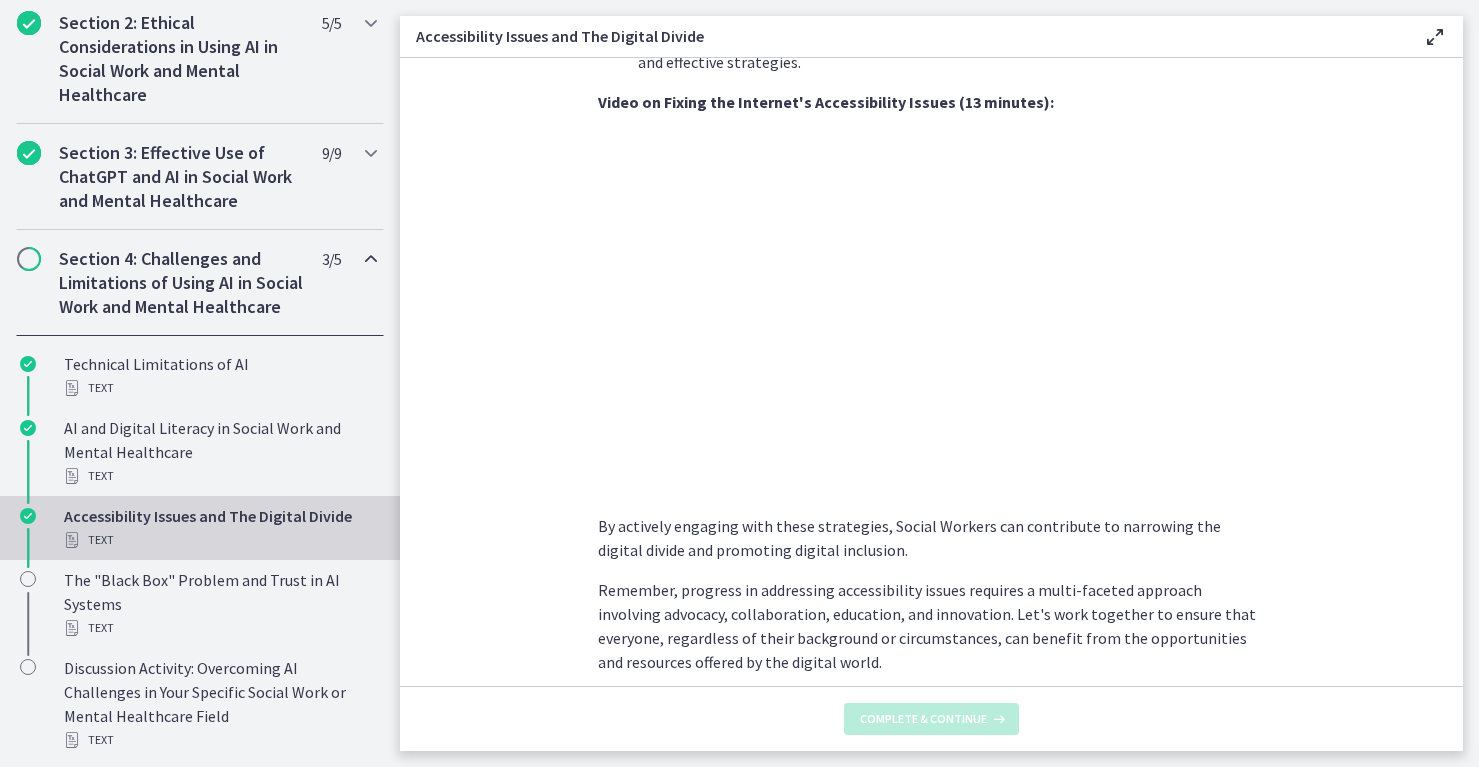 scroll, scrollTop: 0, scrollLeft: 0, axis: both 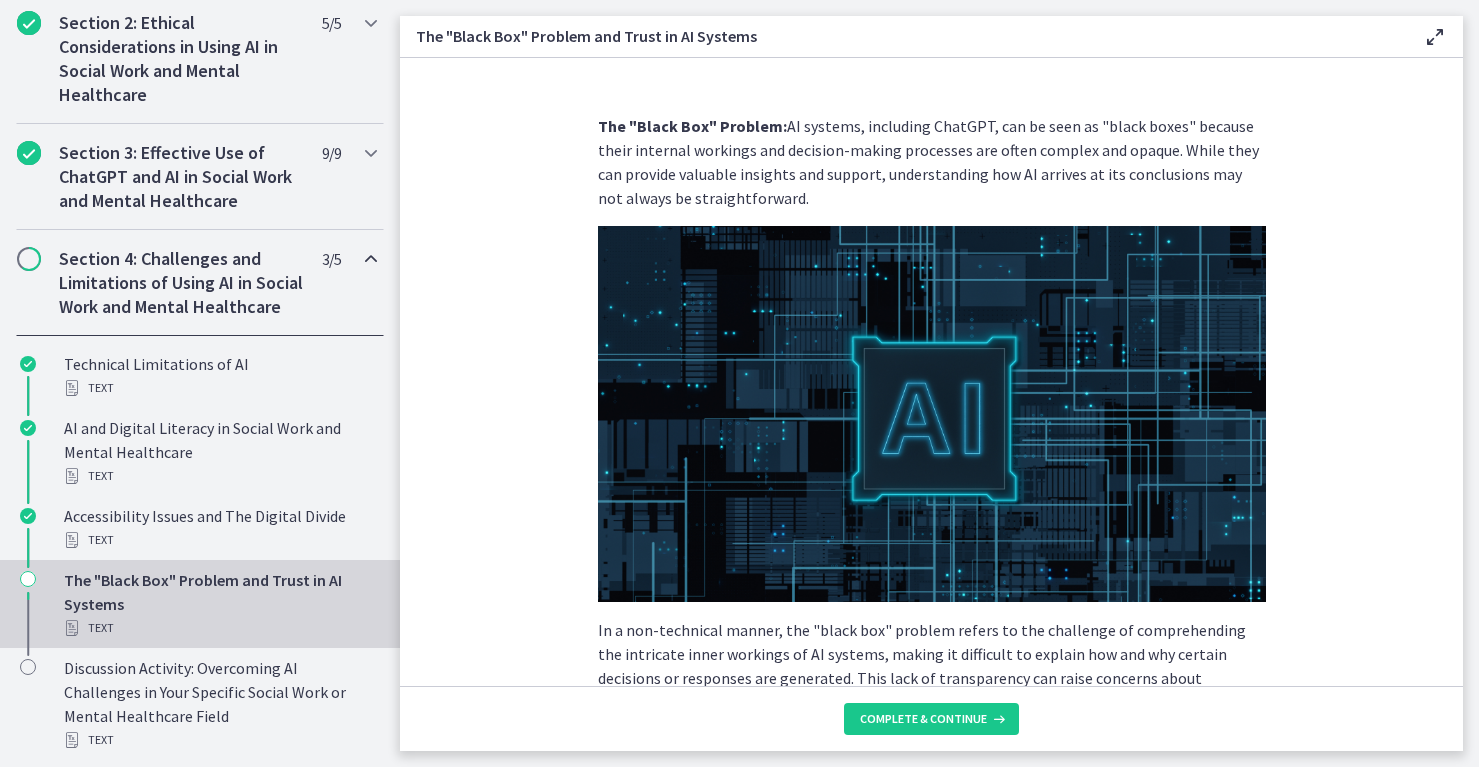 click on "The "Black Box" Problem:" at bounding box center (692, 126) 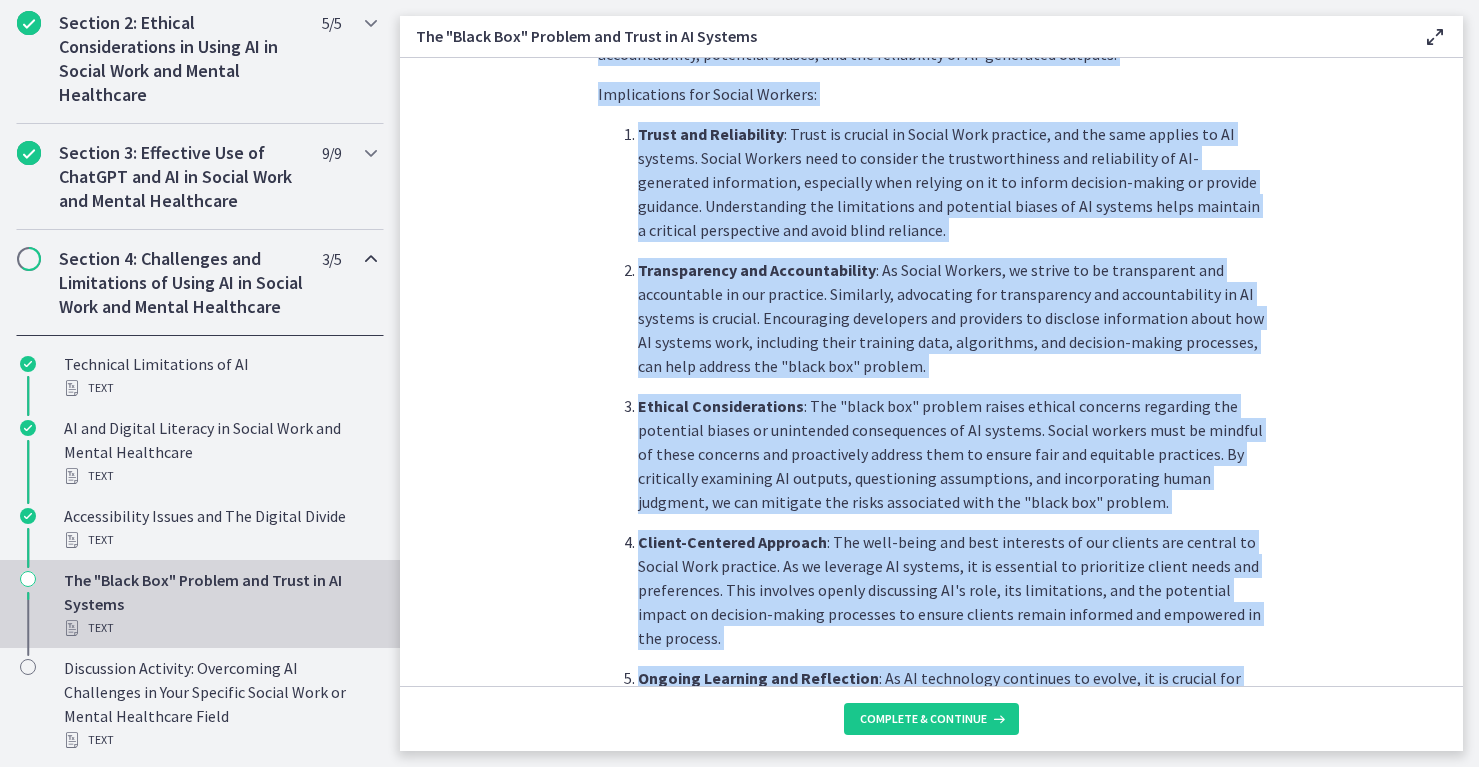 scroll, scrollTop: 956, scrollLeft: 0, axis: vertical 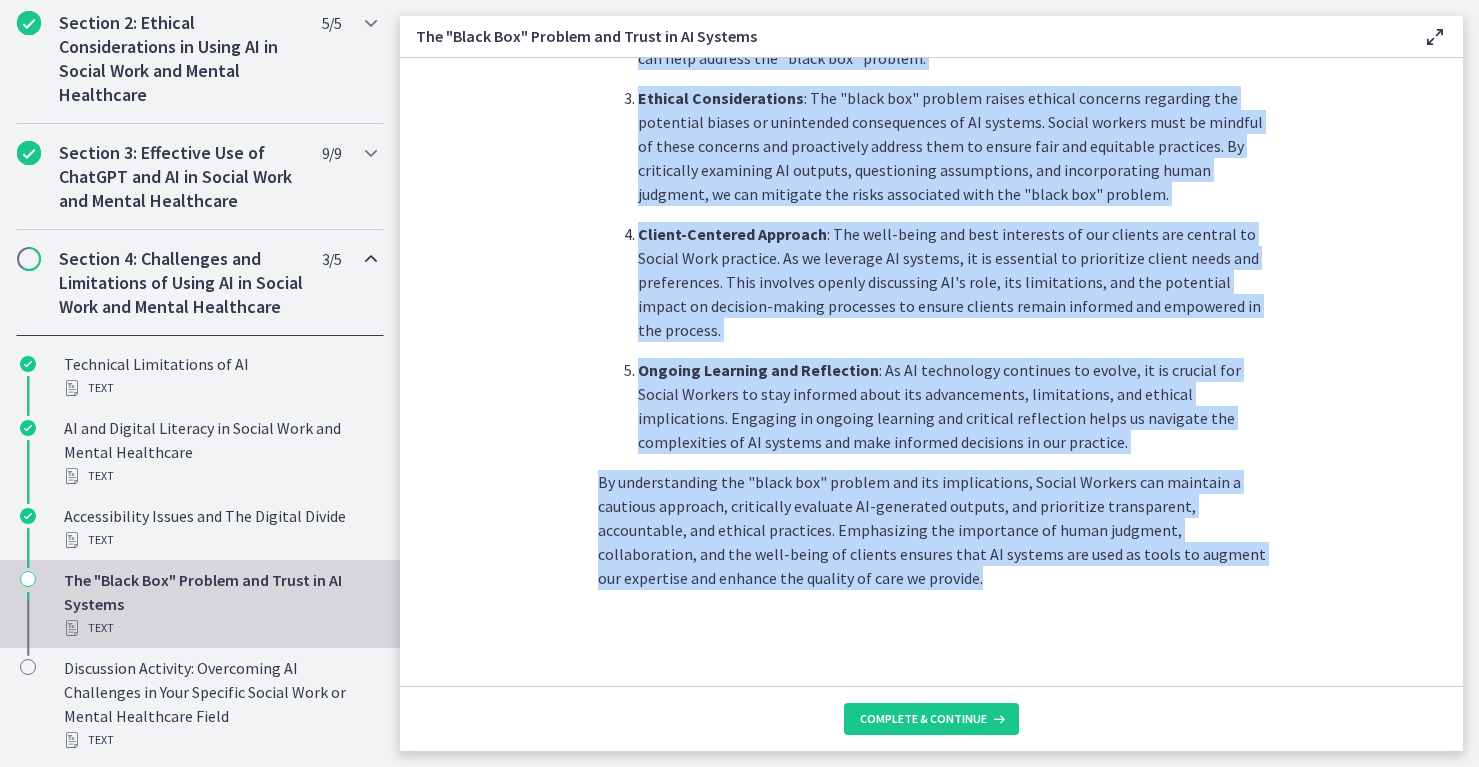drag, startPoint x: 368, startPoint y: 474, endPoint x: 999, endPoint y: 637, distance: 651.71313 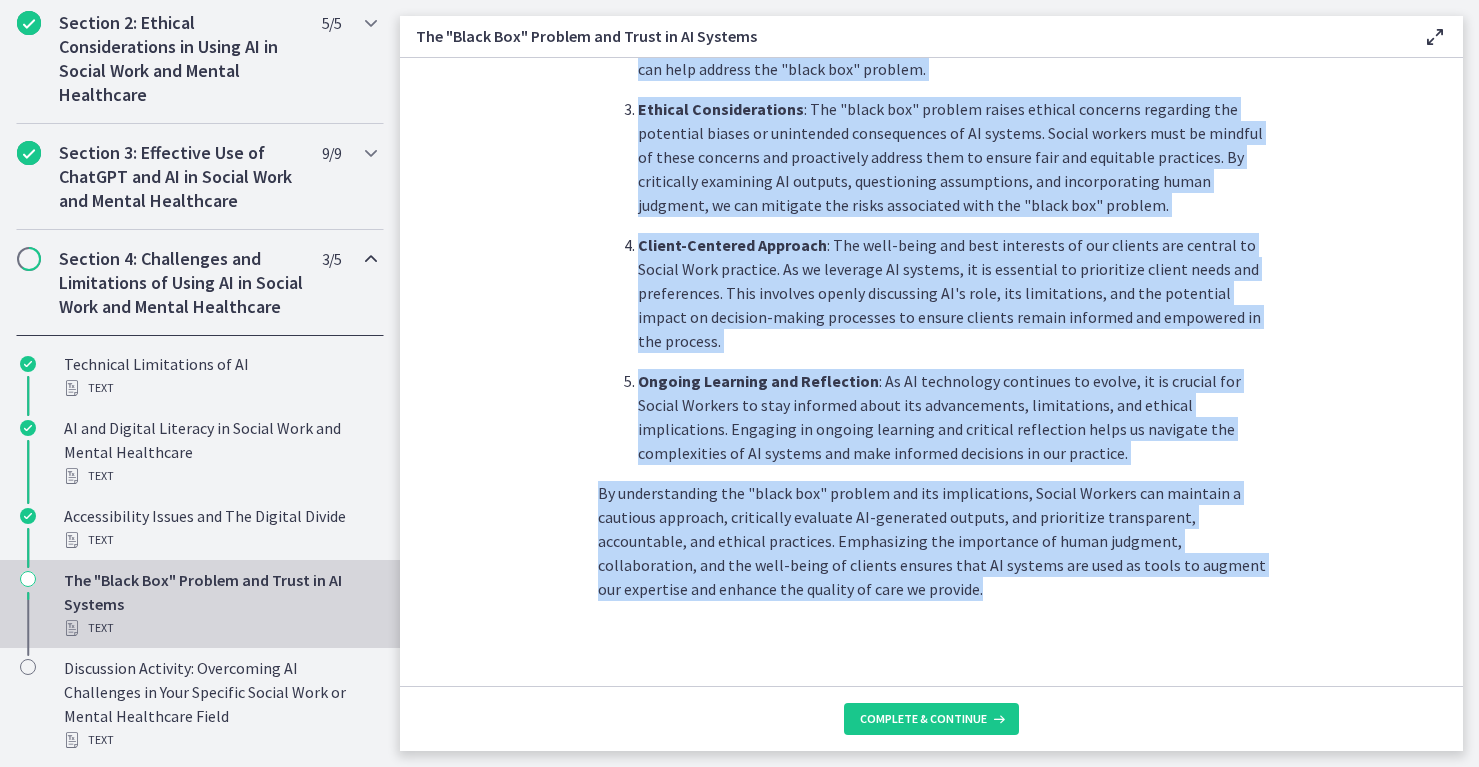 scroll, scrollTop: 956, scrollLeft: 0, axis: vertical 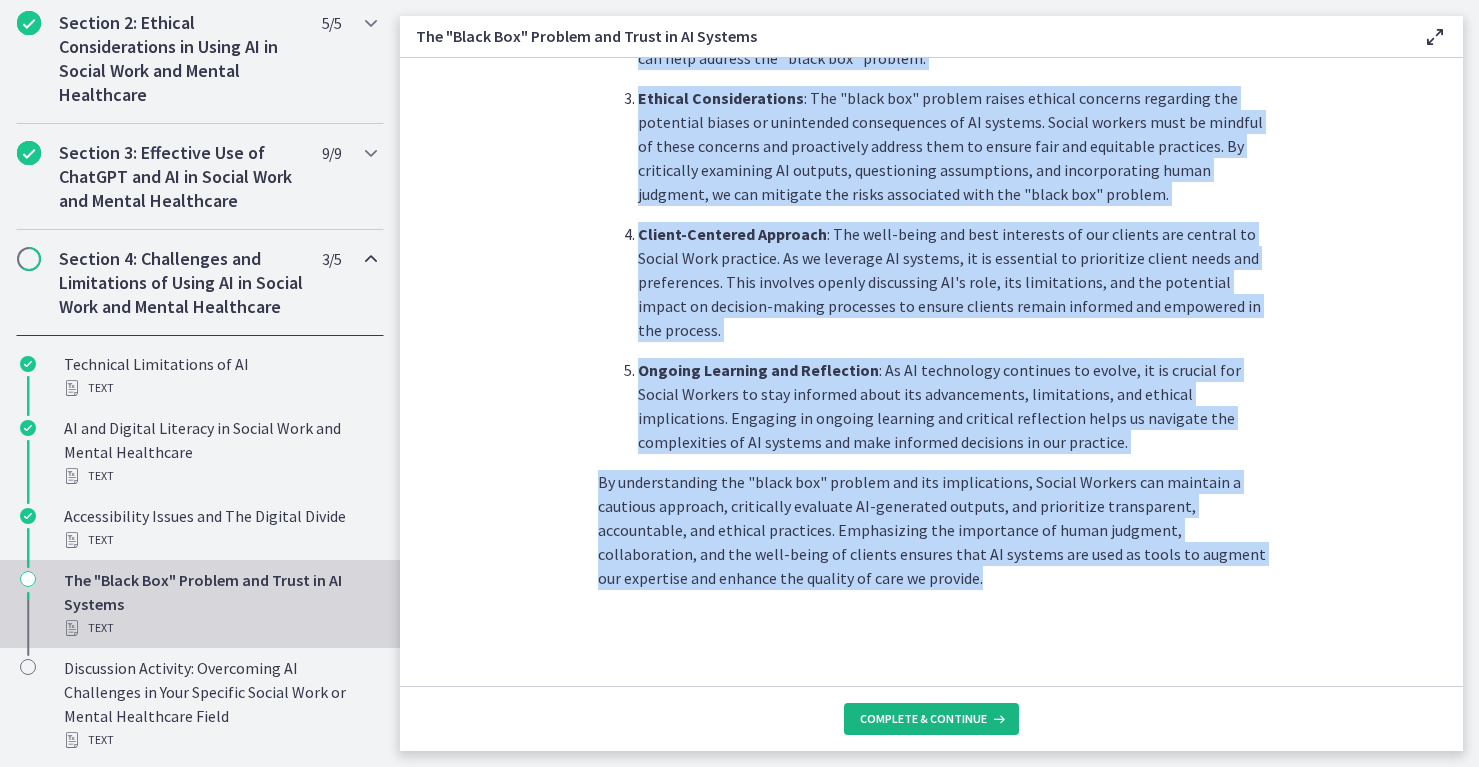 click on "Complete & continue" at bounding box center (923, 719) 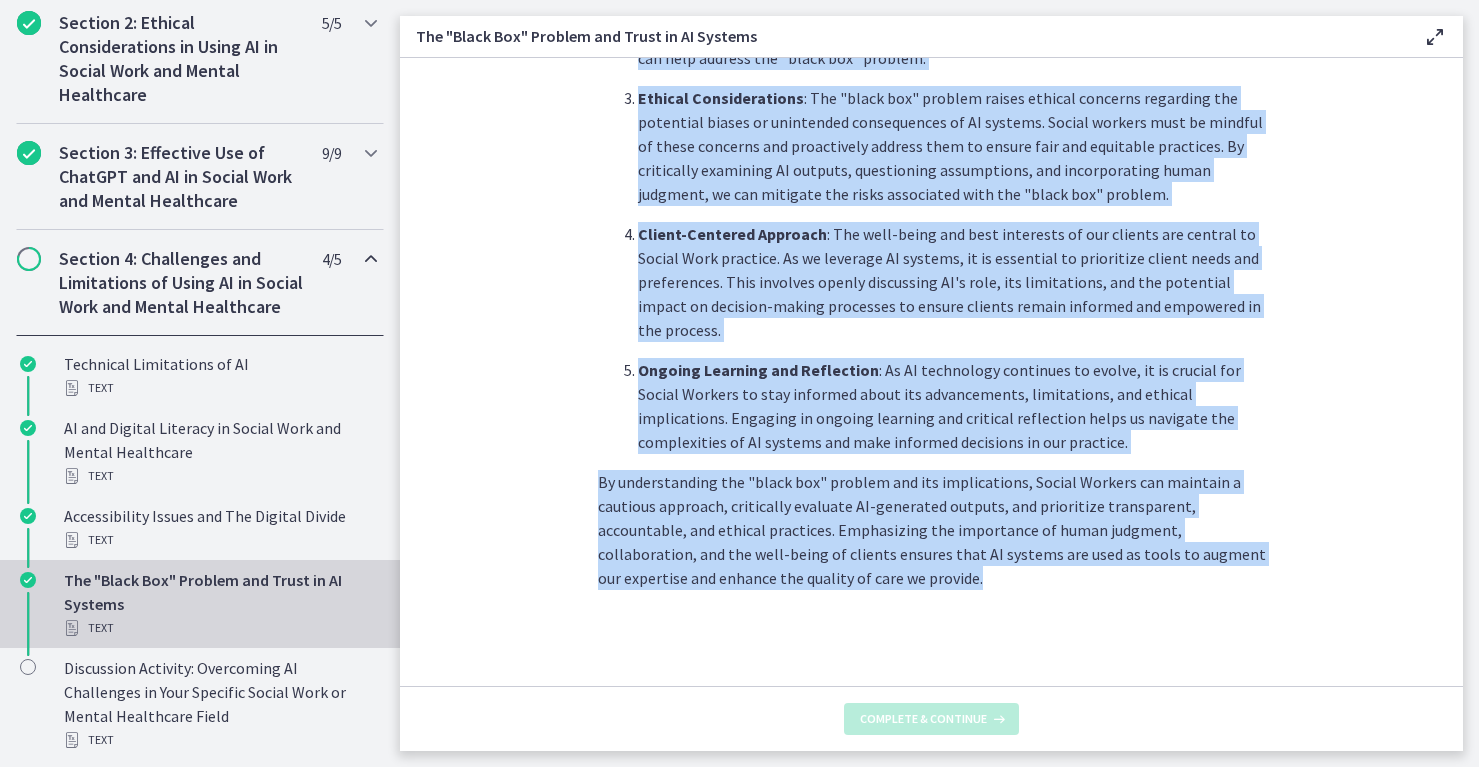 scroll, scrollTop: 0, scrollLeft: 0, axis: both 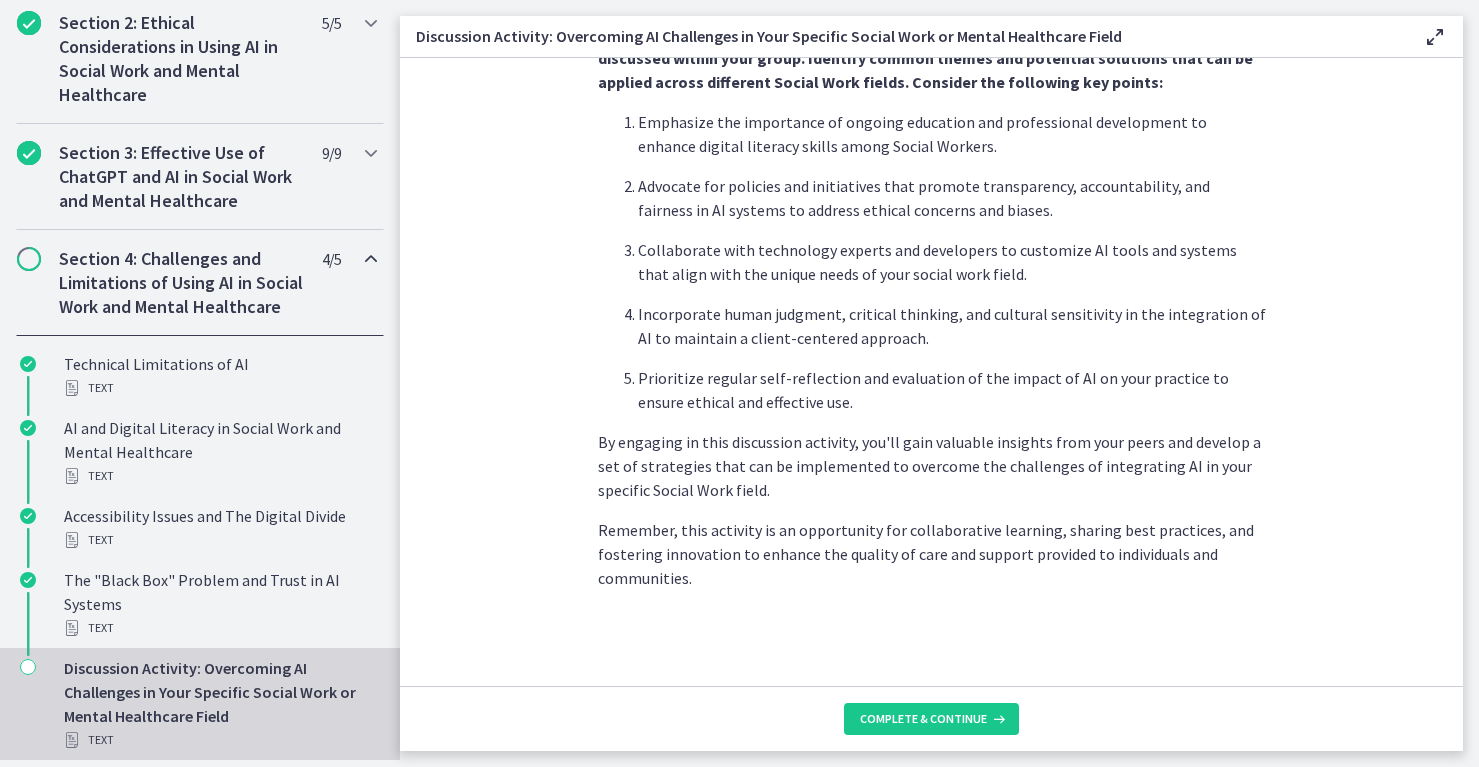 drag, startPoint x: 591, startPoint y: 515, endPoint x: 852, endPoint y: 681, distance: 309.317 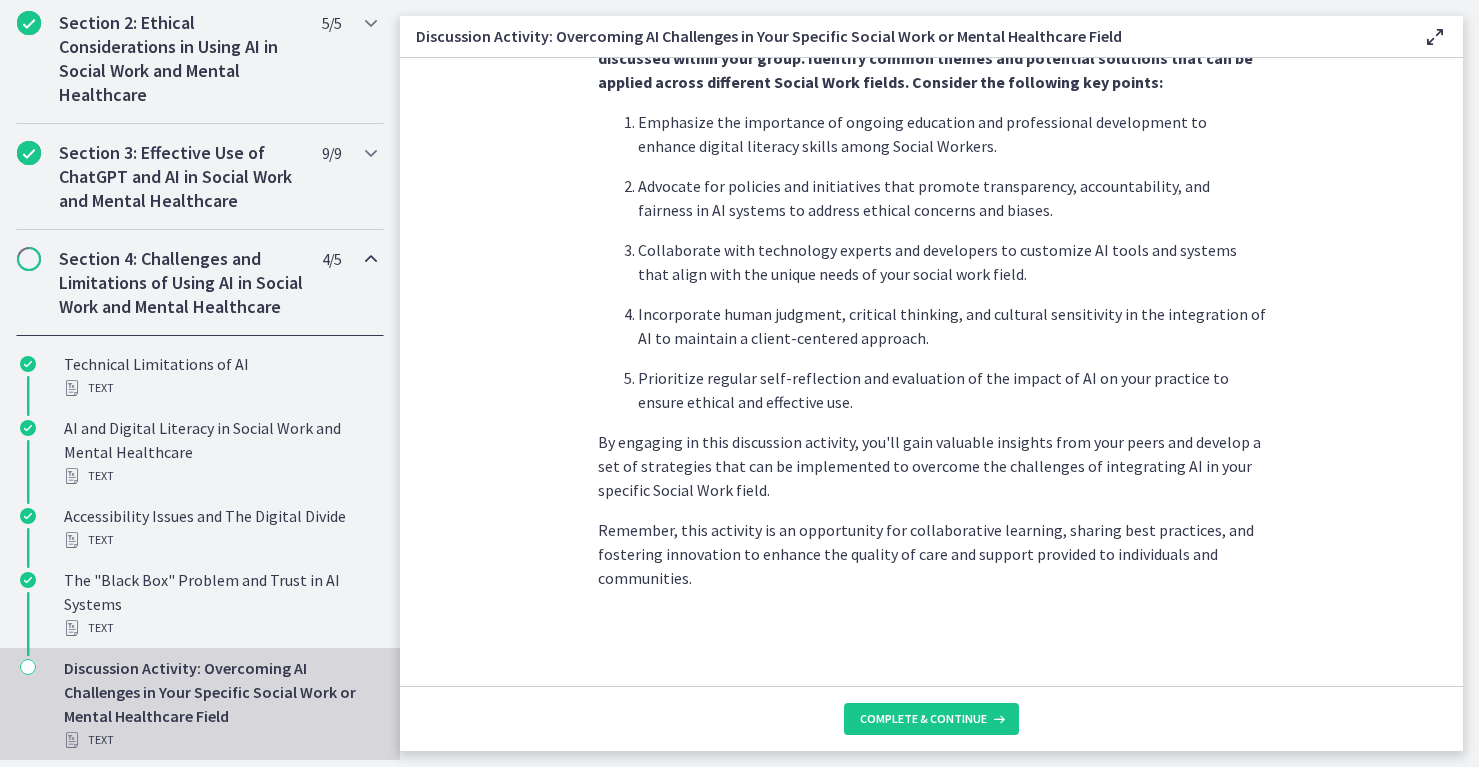 click on "Remember, this activity is an opportunity for collaborative learning, sharing best practices, and fostering innovation to enhance the quality of care and support provided to individuals and communities." at bounding box center (932, 554) 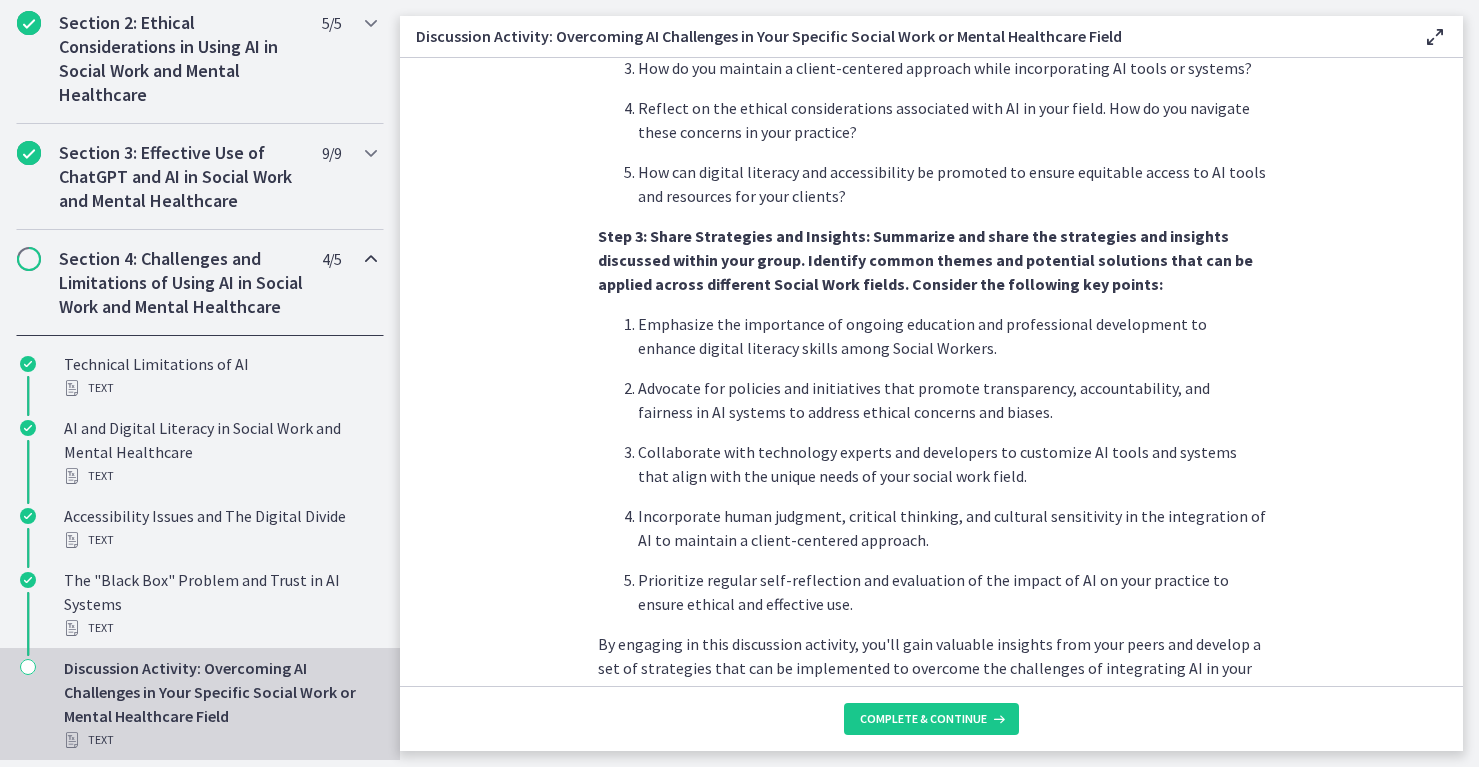 scroll, scrollTop: 0, scrollLeft: 0, axis: both 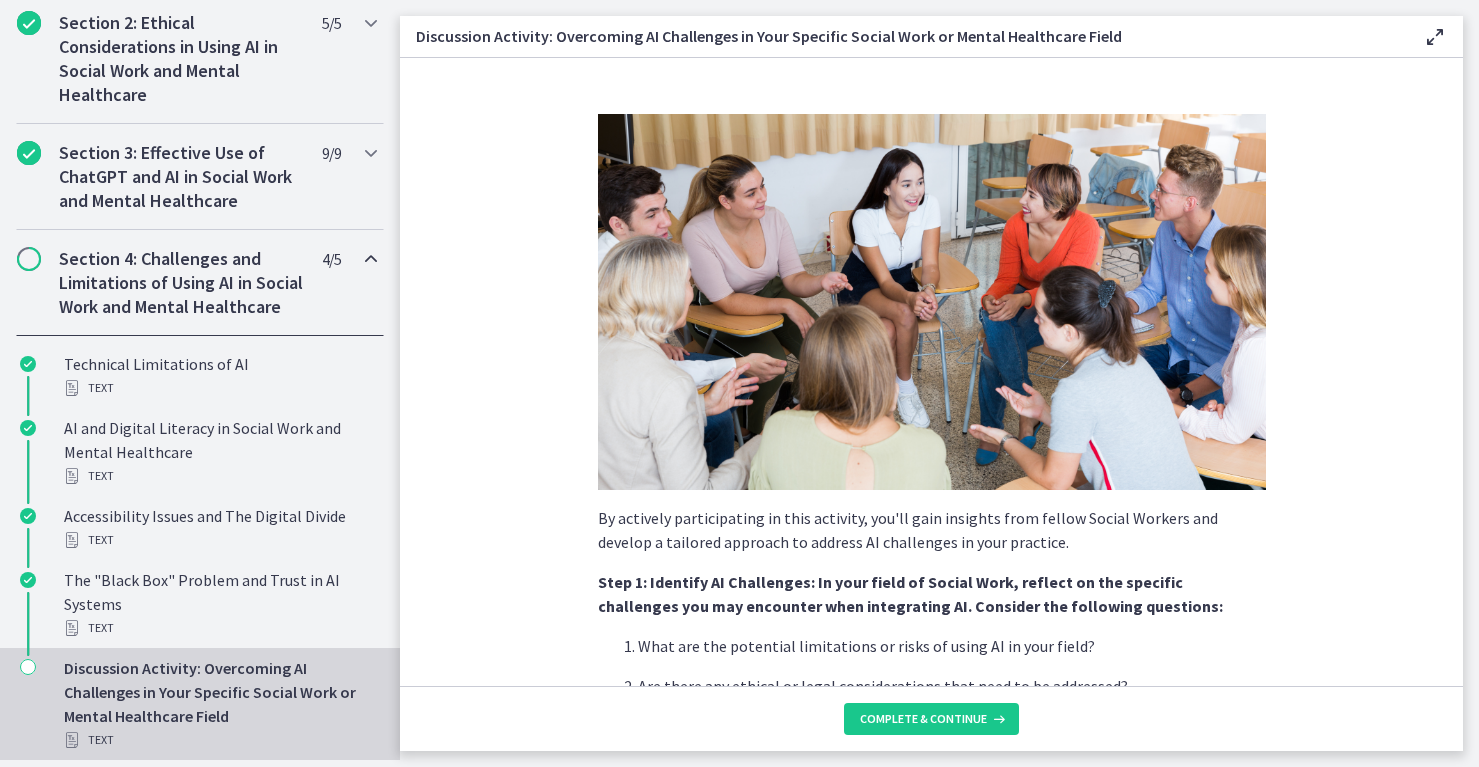 drag, startPoint x: 730, startPoint y: 593, endPoint x: 582, endPoint y: 507, distance: 171.17242 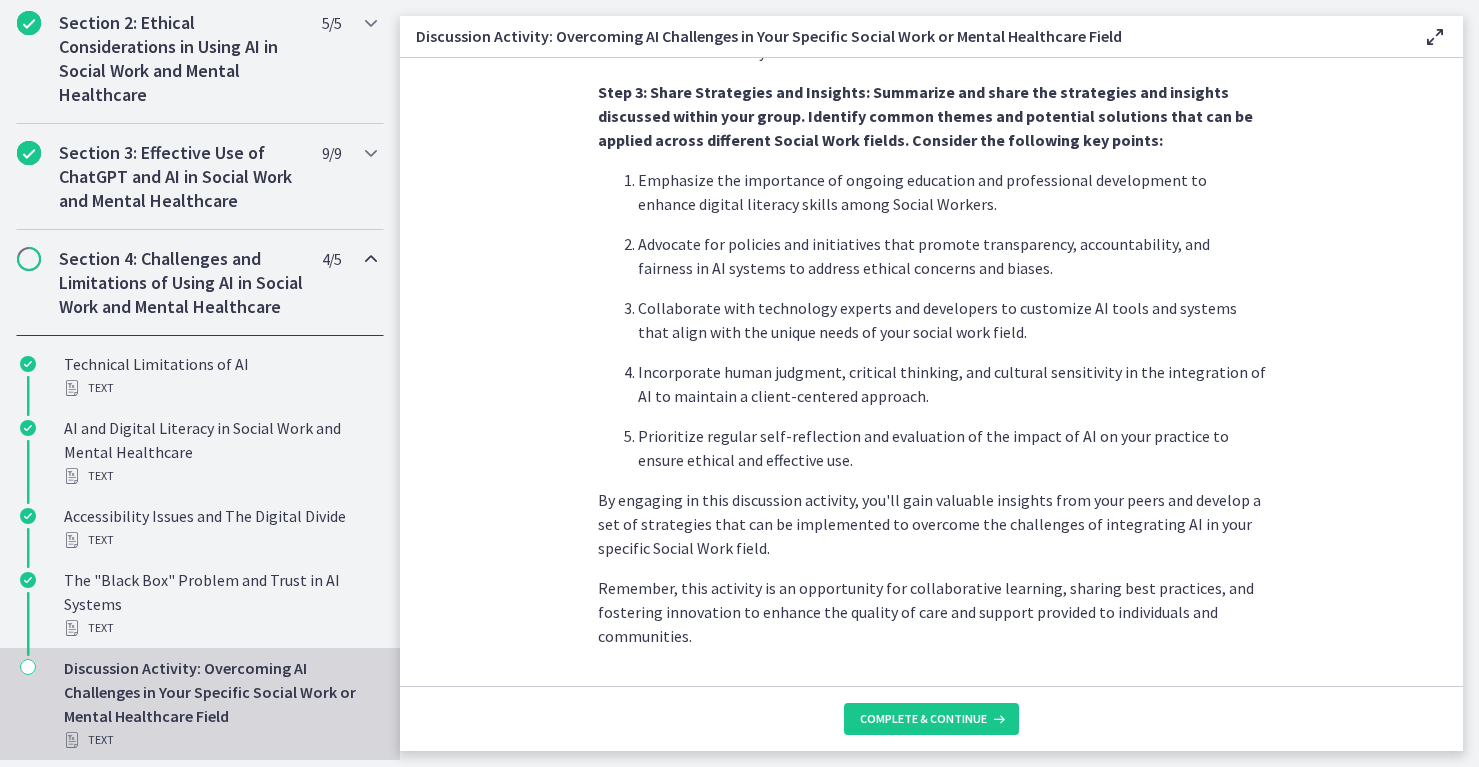 scroll, scrollTop: 1196, scrollLeft: 0, axis: vertical 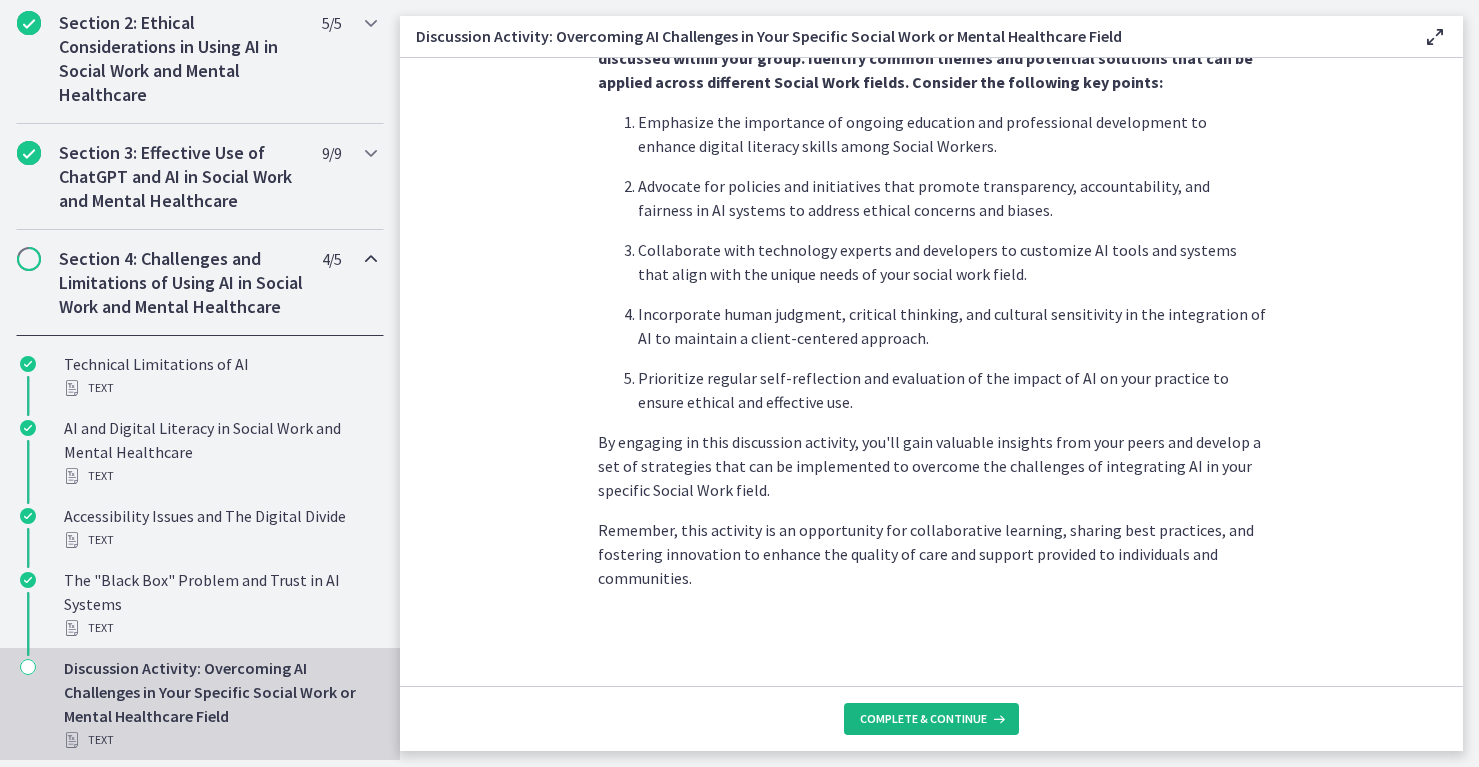 click on "Complete & continue" at bounding box center (923, 719) 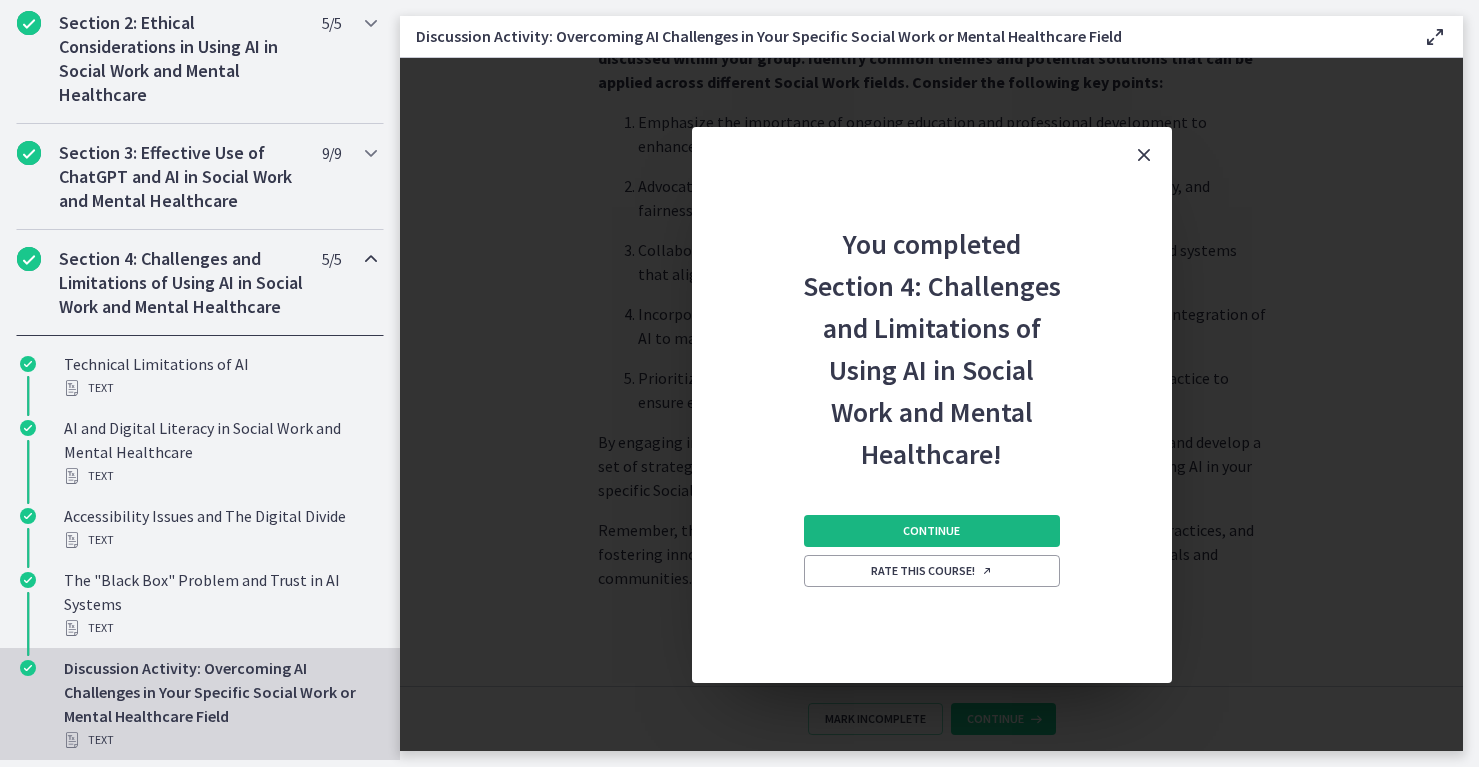 click on "Continue" at bounding box center (932, 531) 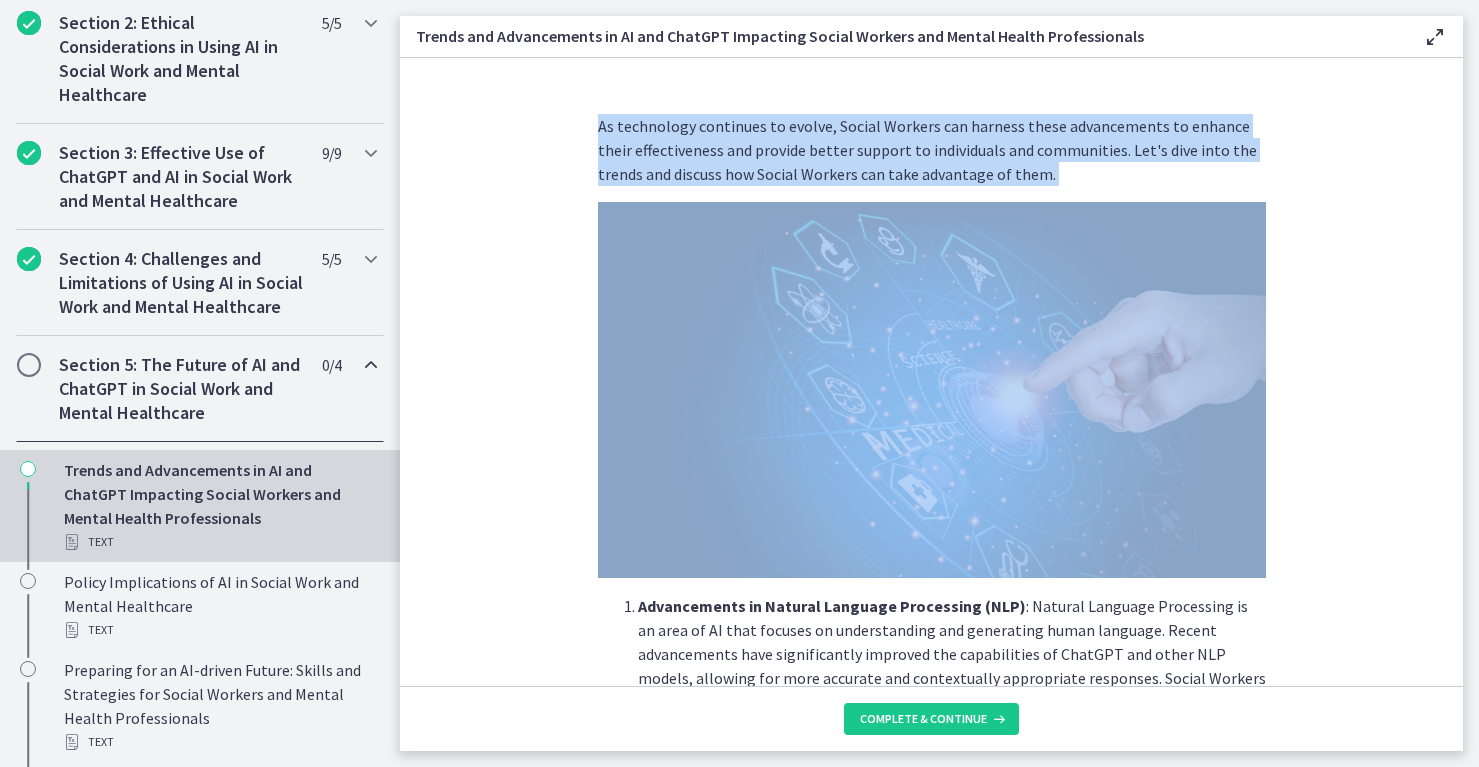drag, startPoint x: 591, startPoint y: 123, endPoint x: 749, endPoint y: 435, distance: 349.72562 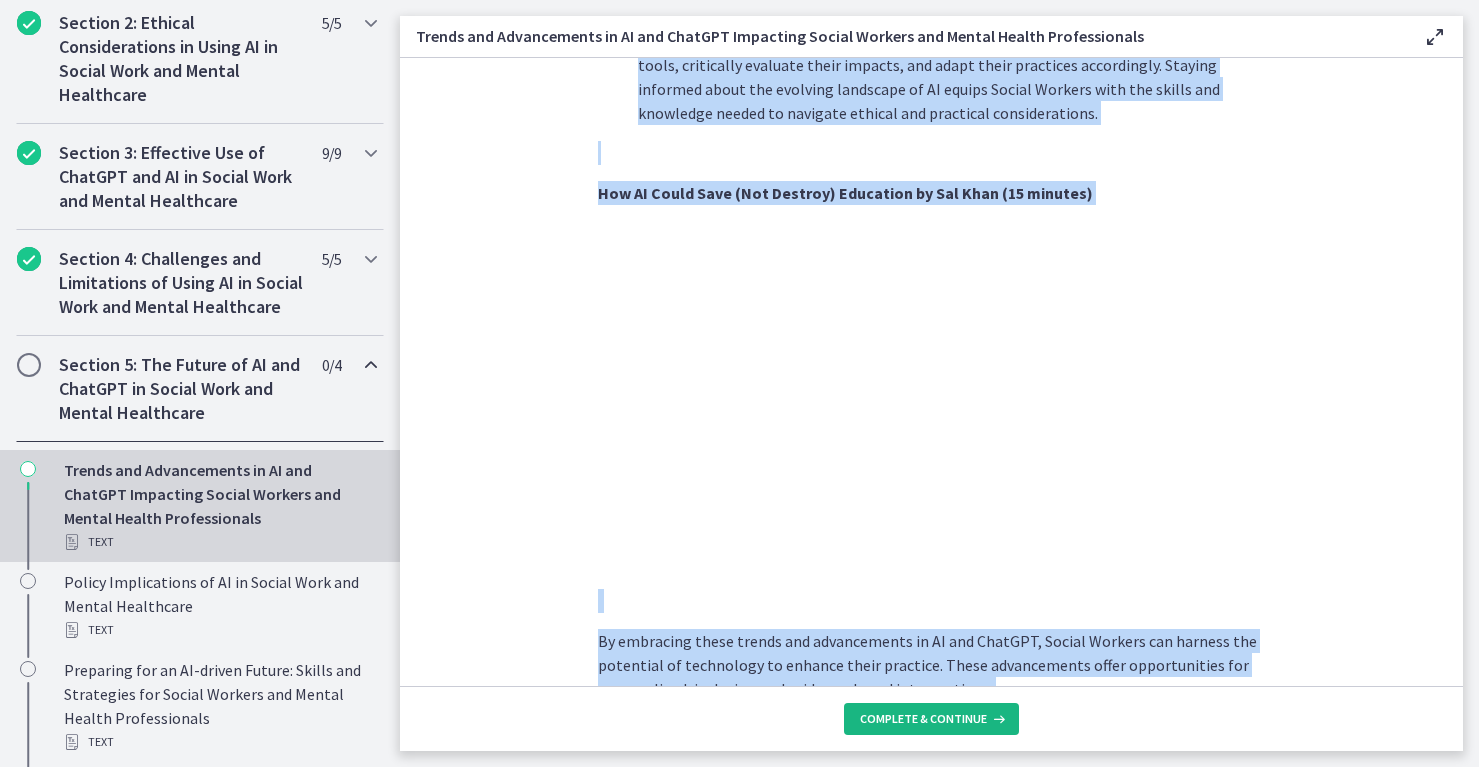 scroll, scrollTop: 1586, scrollLeft: 0, axis: vertical 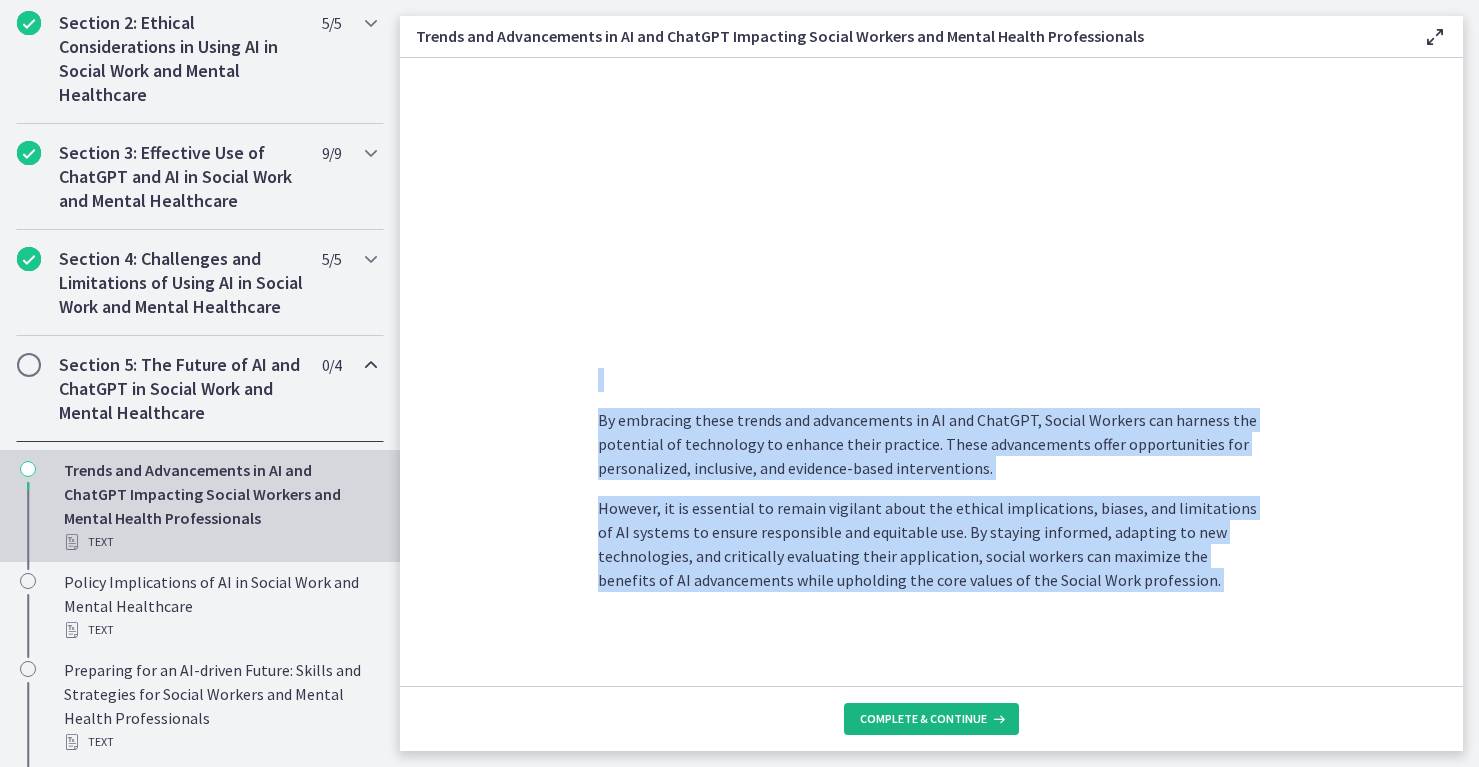 drag, startPoint x: 598, startPoint y: 125, endPoint x: 861, endPoint y: 703, distance: 635.02203 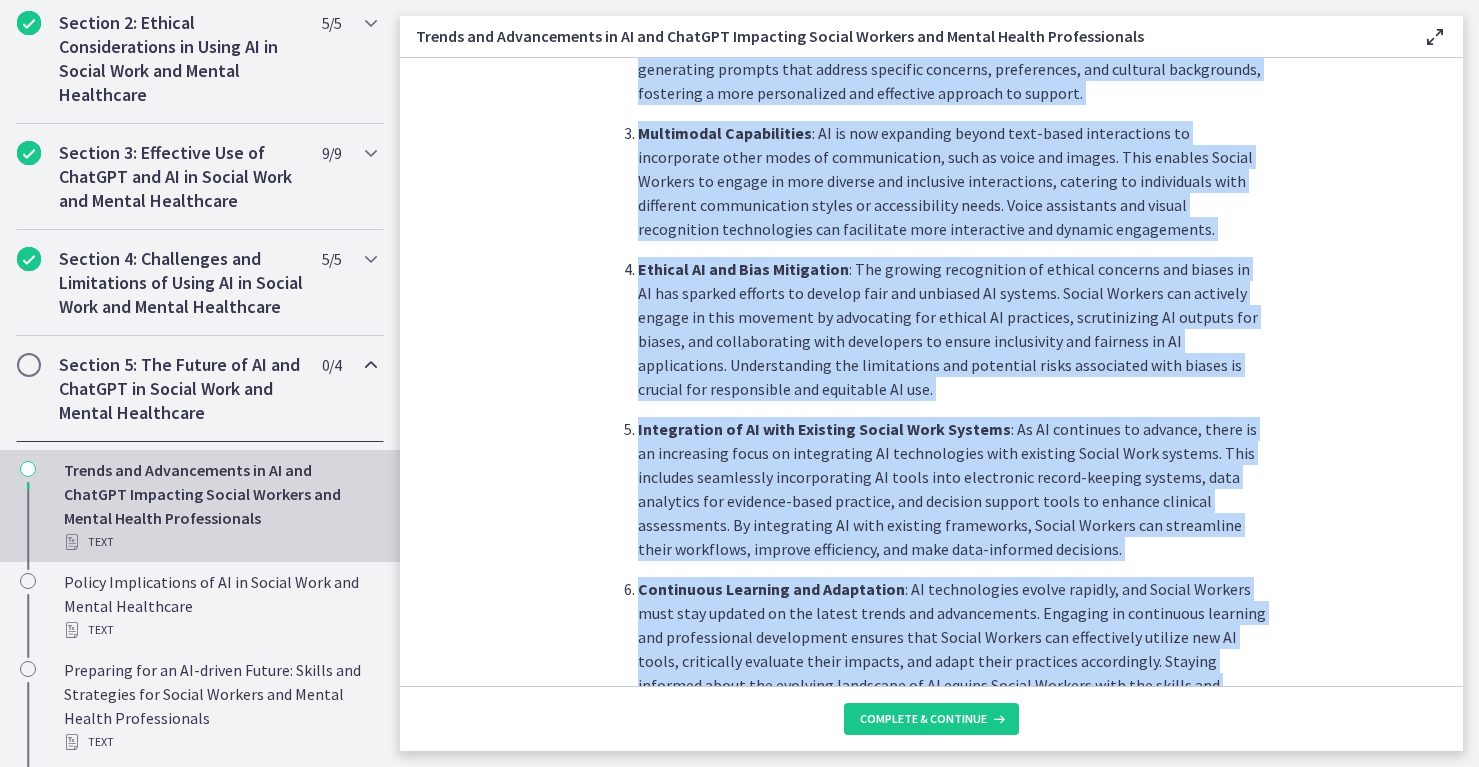 scroll, scrollTop: 770, scrollLeft: 0, axis: vertical 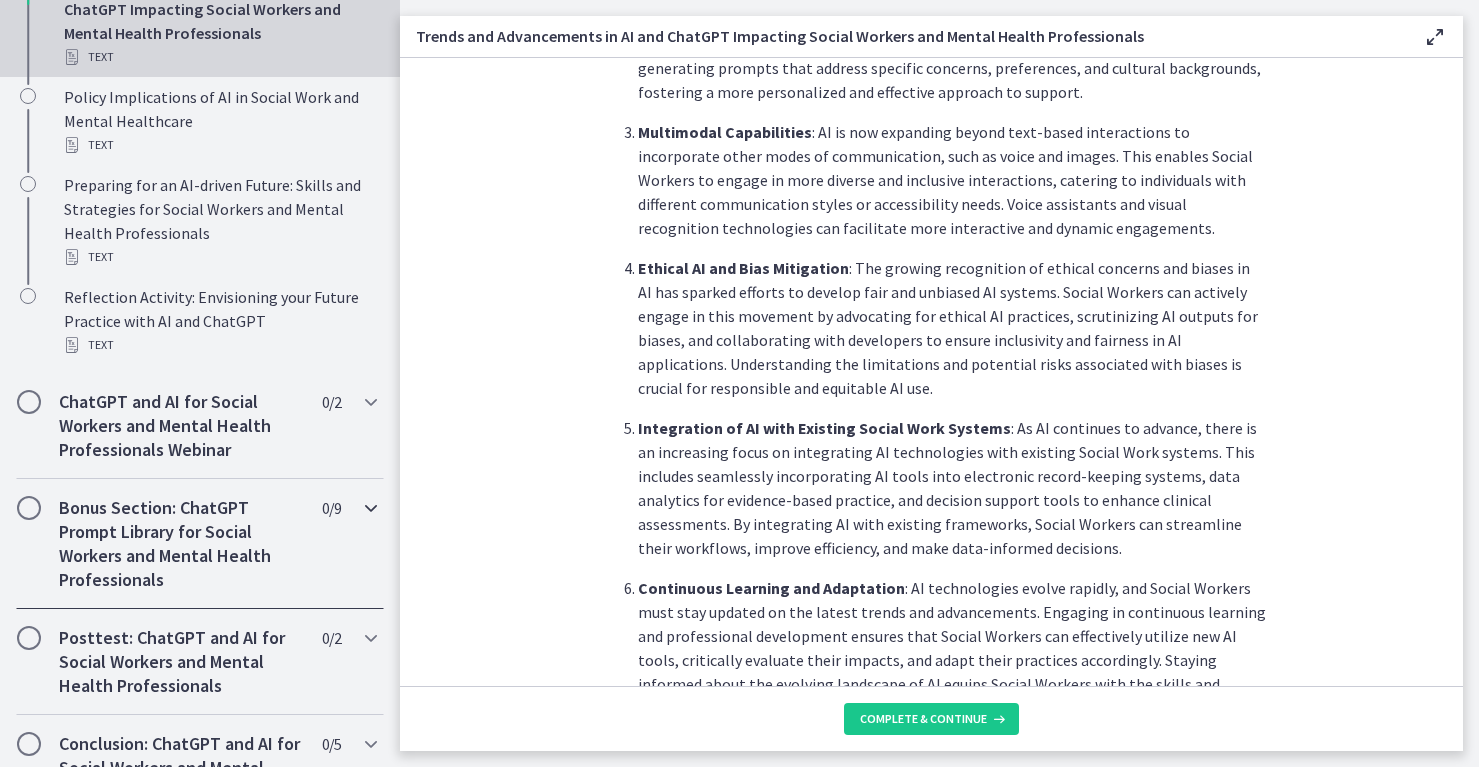 click on "Bonus Section: ChatGPT Prompt Library for Social Workers and Mental Health Professionals" at bounding box center [181, 544] 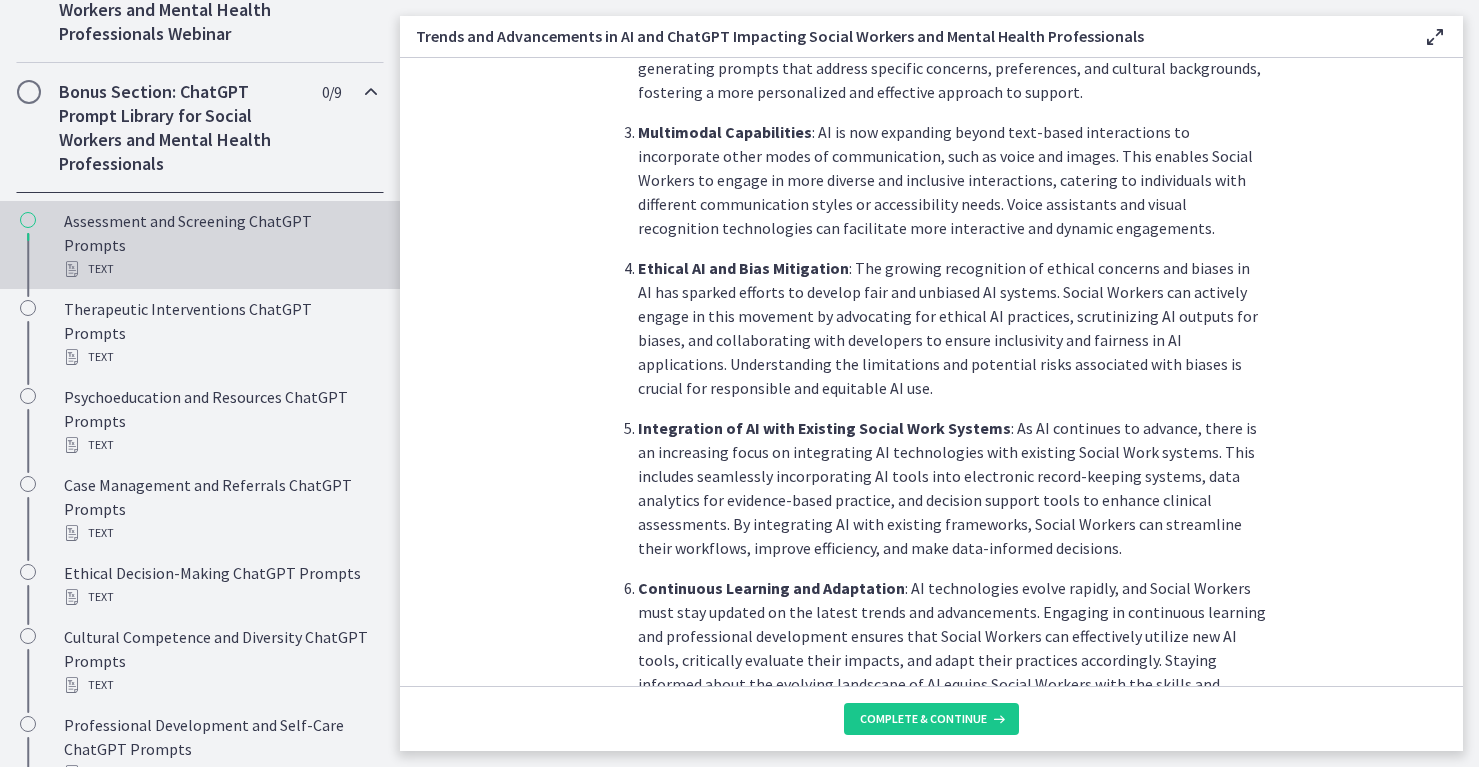 click on "Assessment and Screening ChatGPT Prompts
Text" at bounding box center (220, 245) 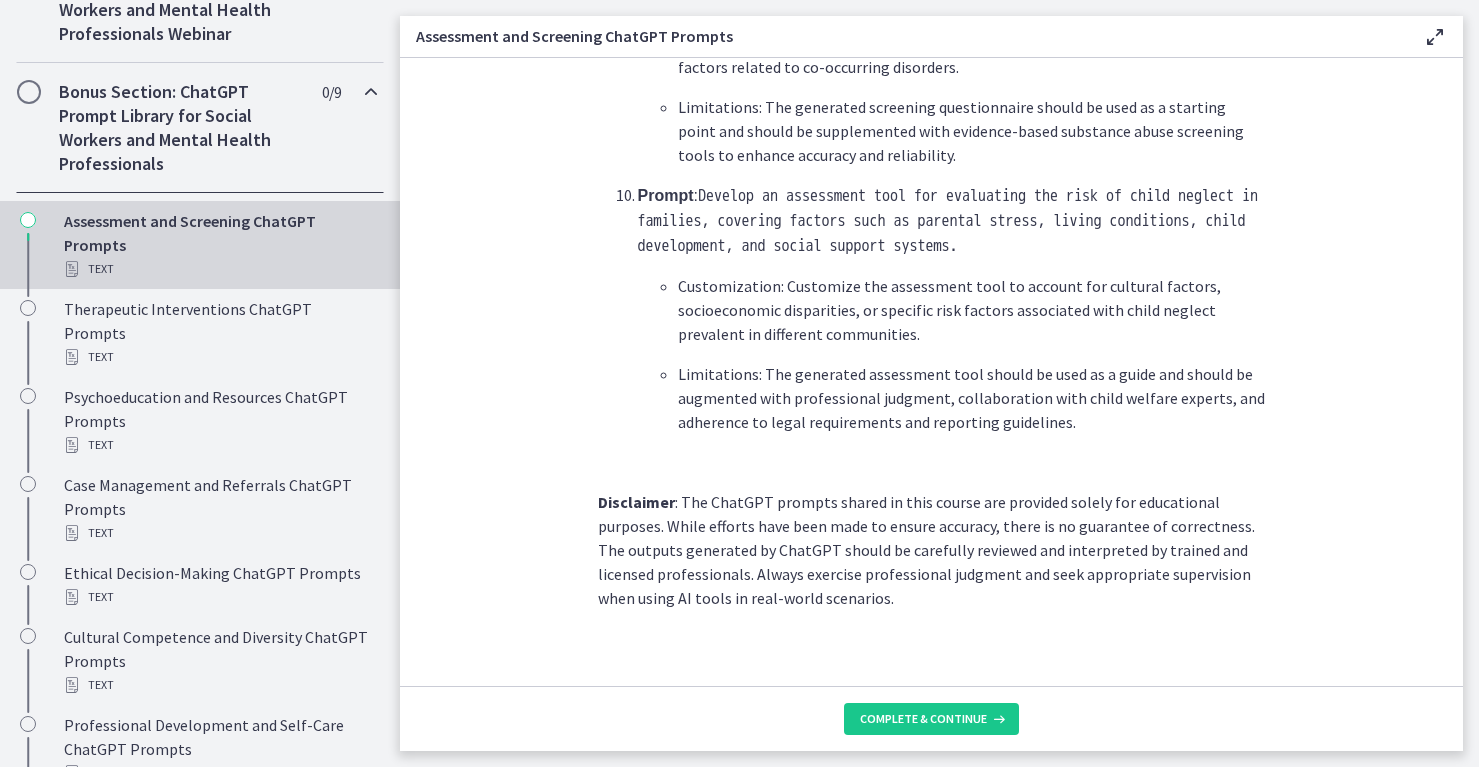 scroll, scrollTop: 3030, scrollLeft: 0, axis: vertical 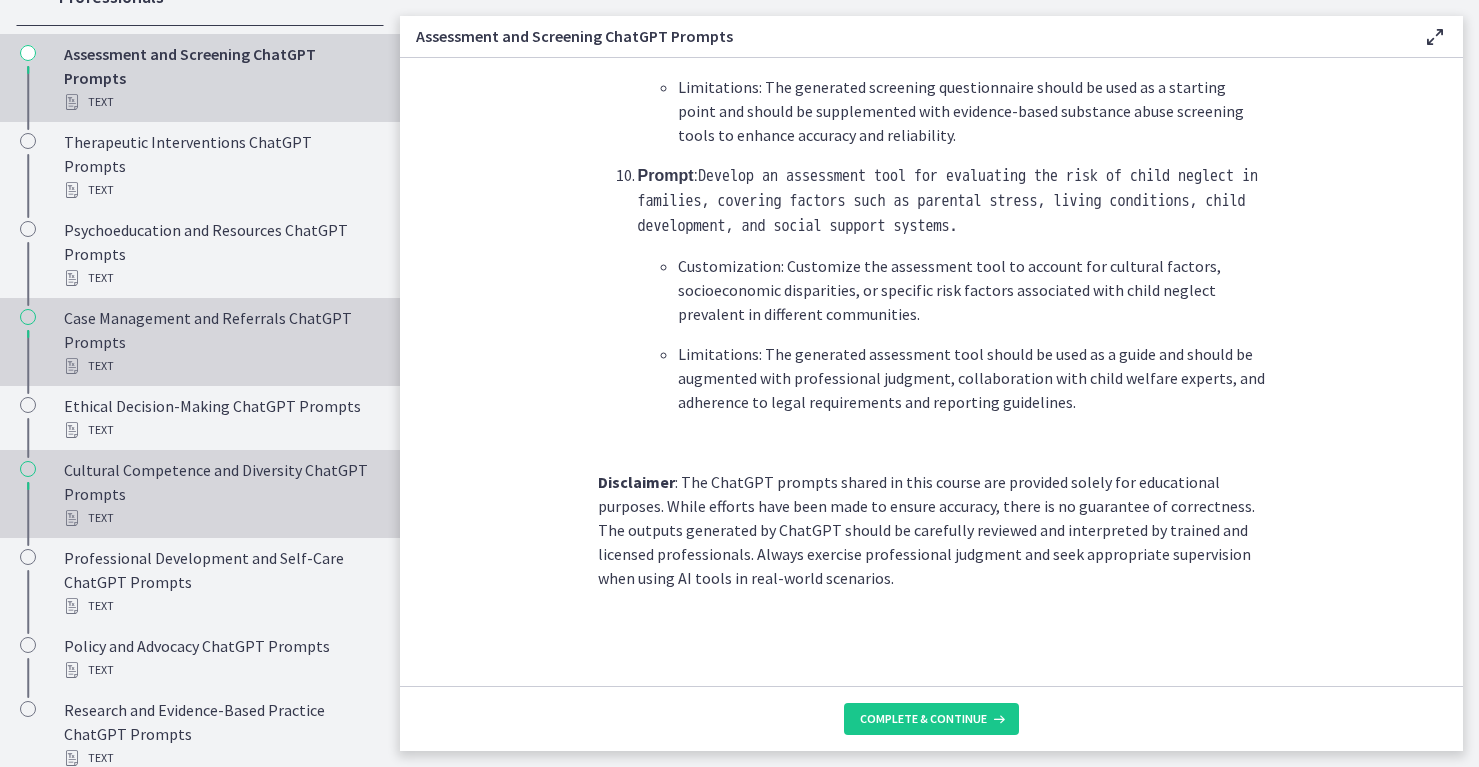 click on "Cultural Competence and Diversity ChatGPT Prompts
Text" at bounding box center [220, 494] 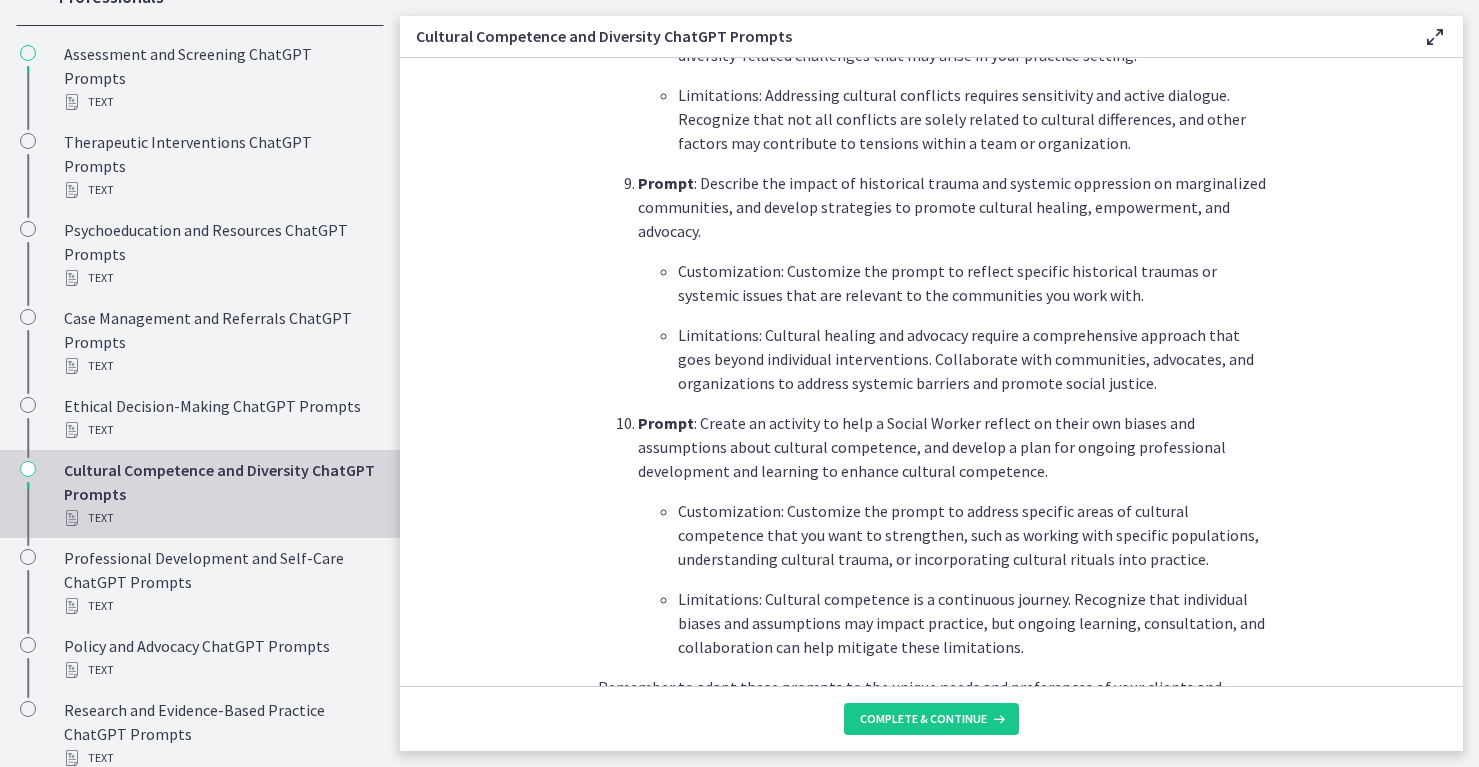 scroll, scrollTop: 2592, scrollLeft: 0, axis: vertical 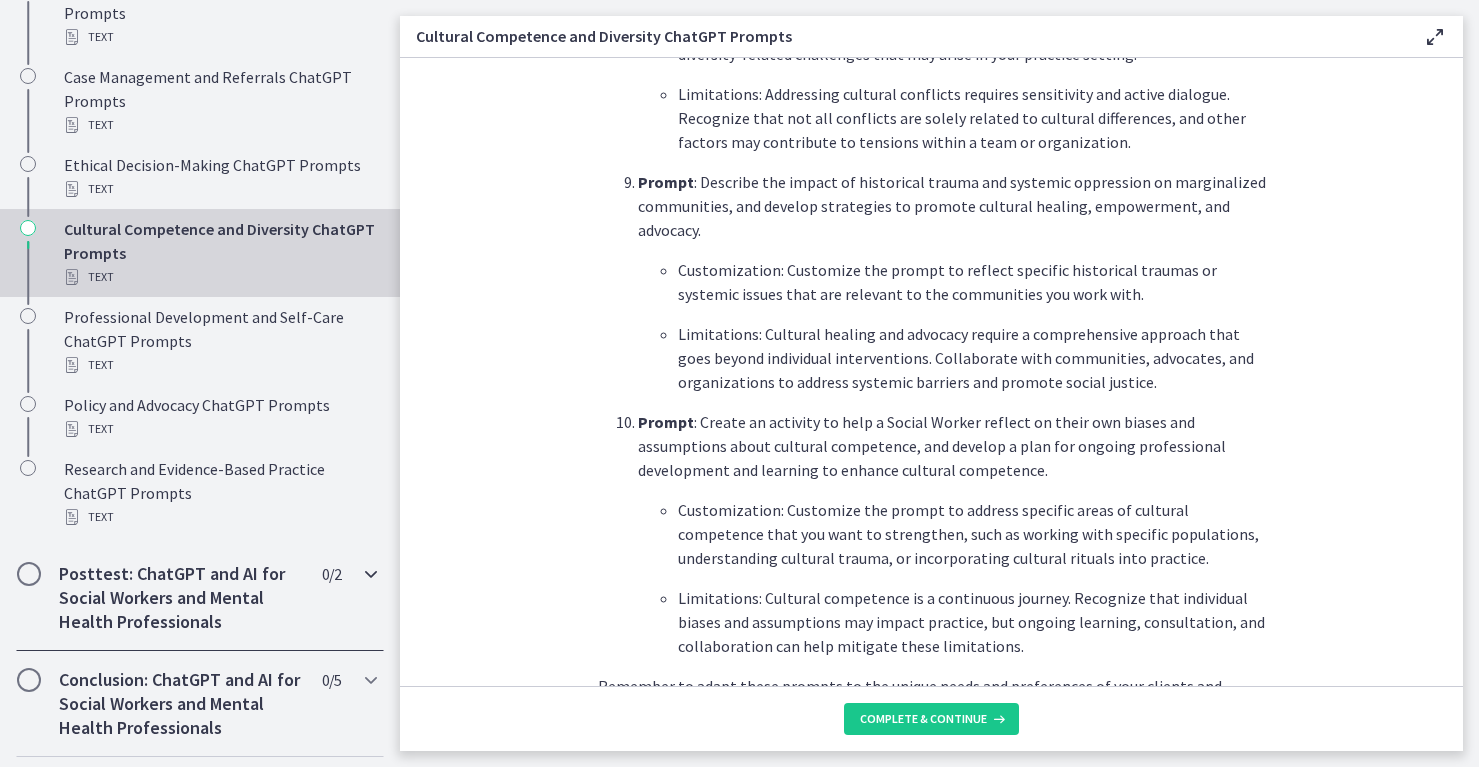 click on "Posttest: ChatGPT and AI for Social Workers and Mental Health Professionals" at bounding box center (181, 598) 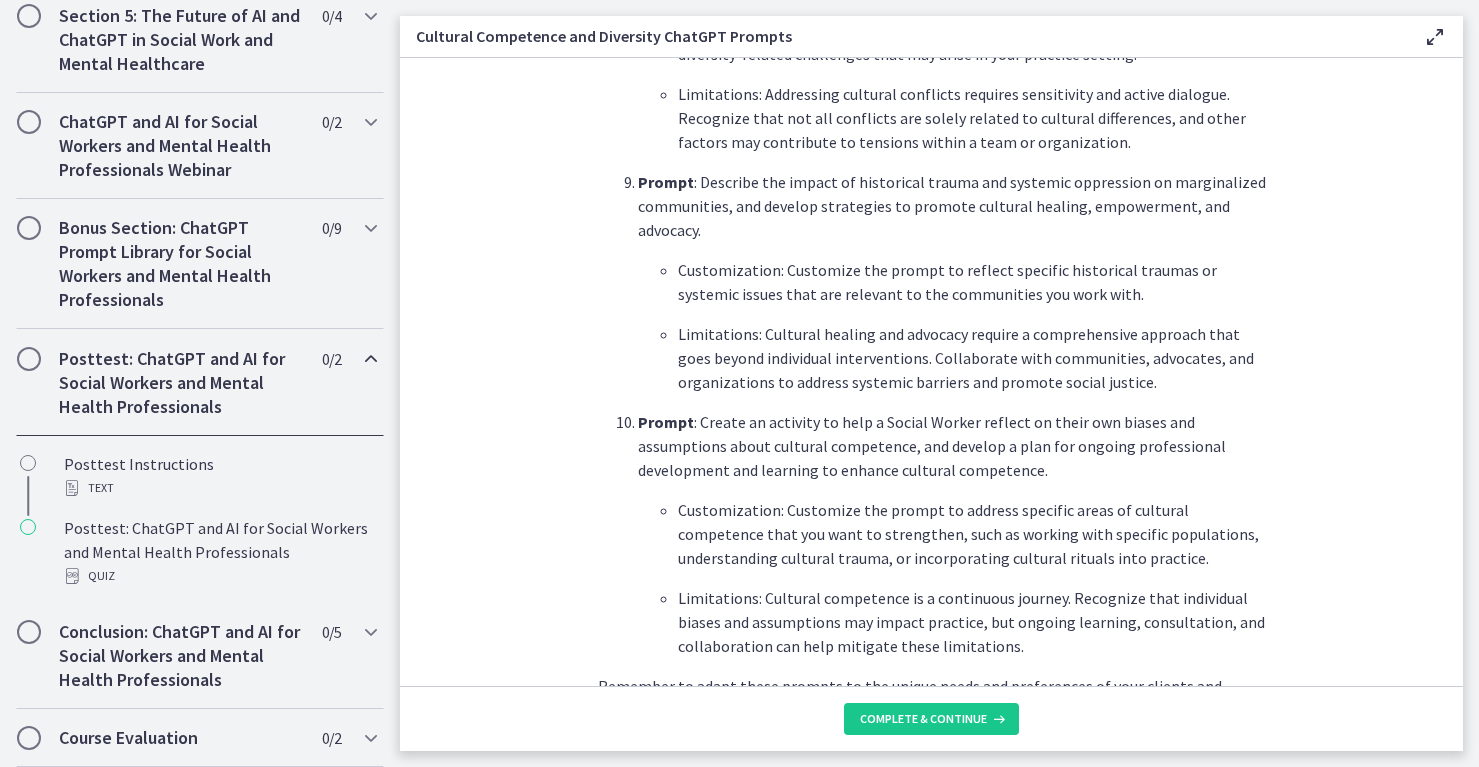 scroll, scrollTop: 917, scrollLeft: 0, axis: vertical 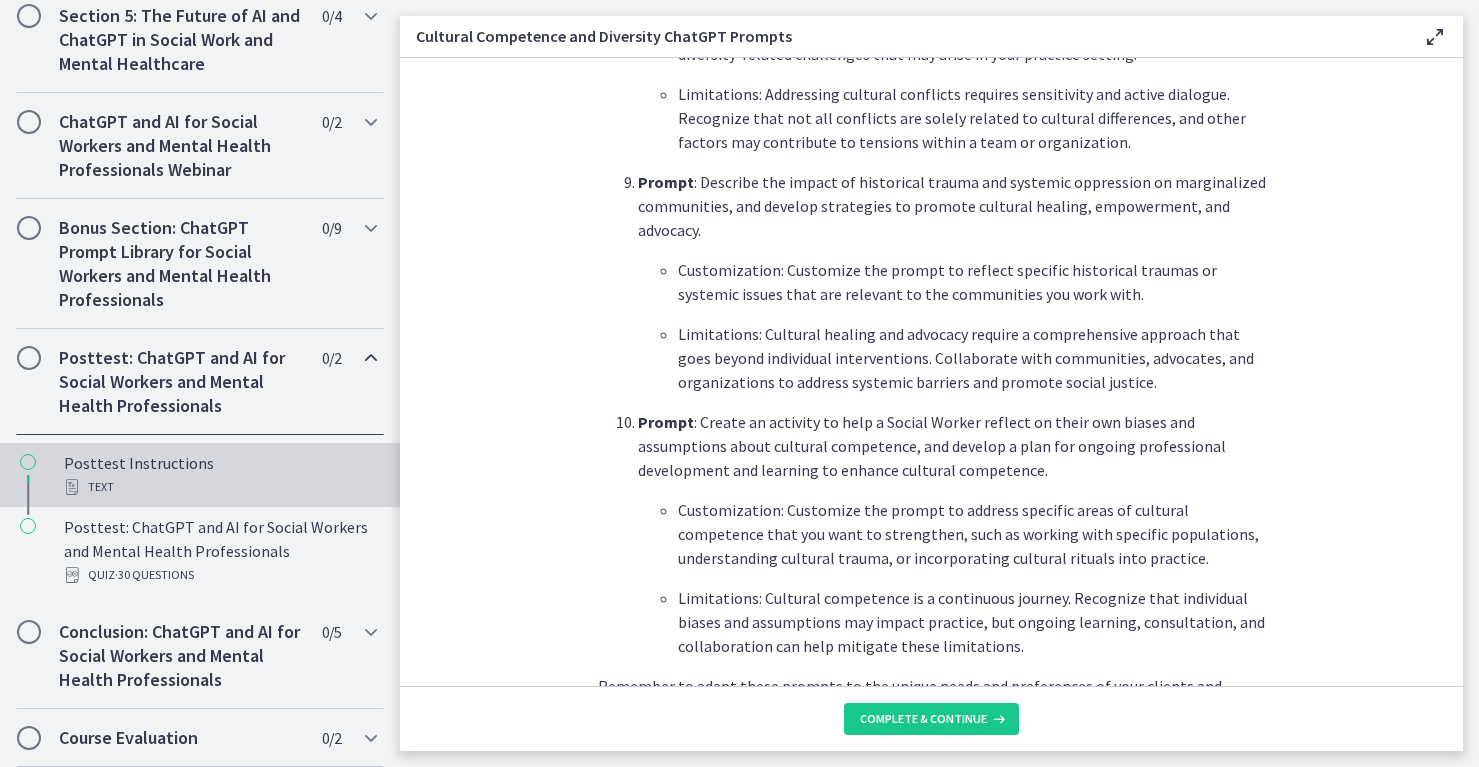 click on "Text" at bounding box center (220, 487) 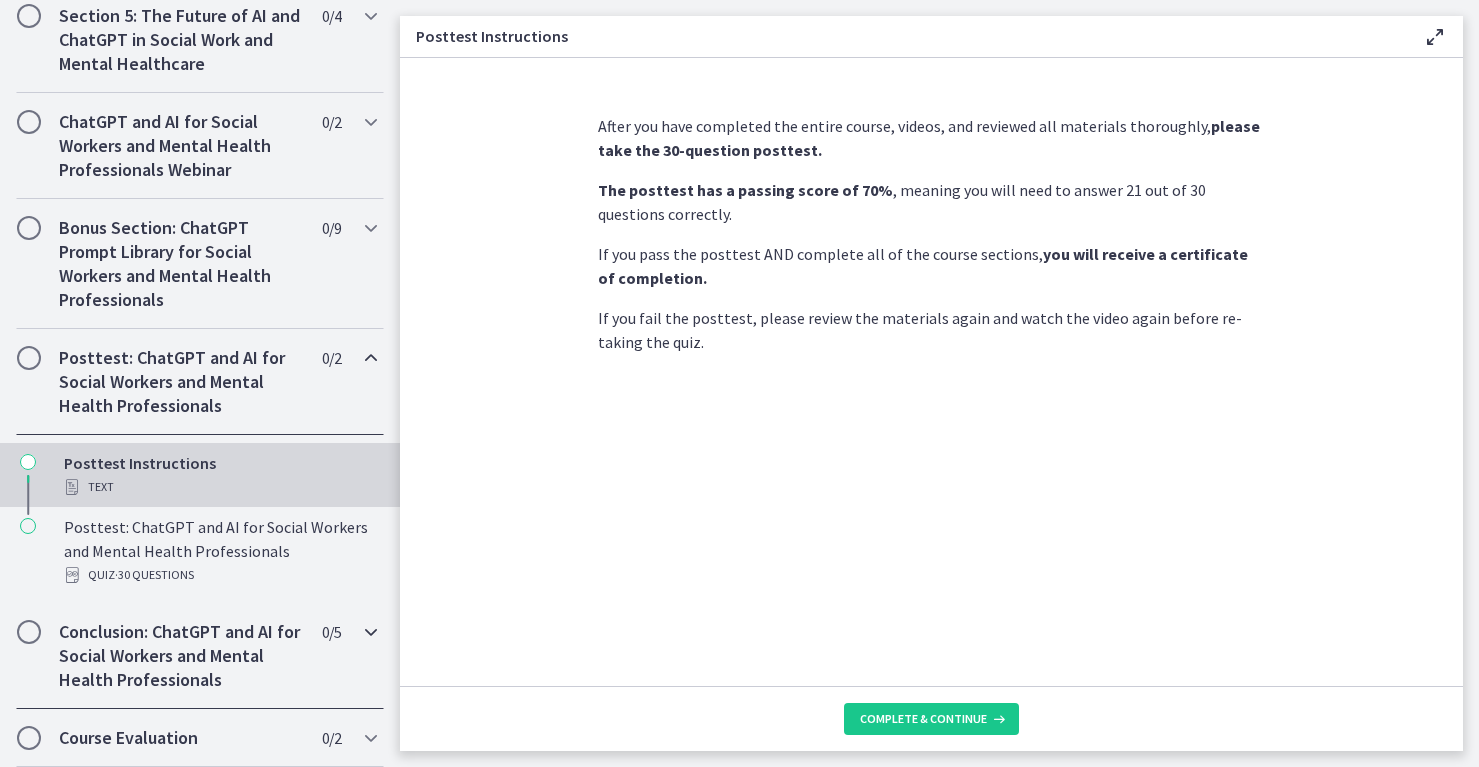 click on "Conclusion: ChatGPT and AI for Social Workers and Mental Health Professionals" at bounding box center [181, 656] 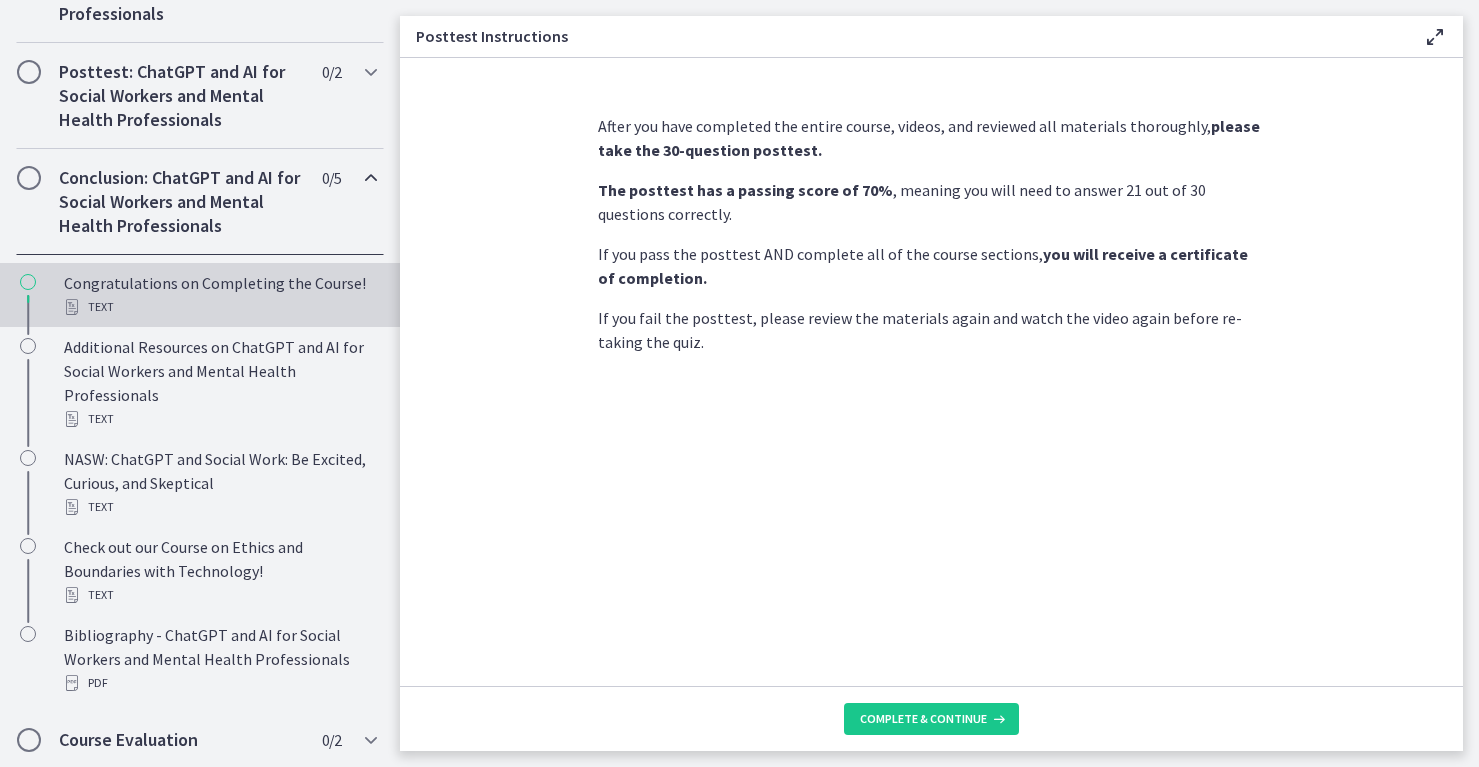 scroll, scrollTop: 1205, scrollLeft: 0, axis: vertical 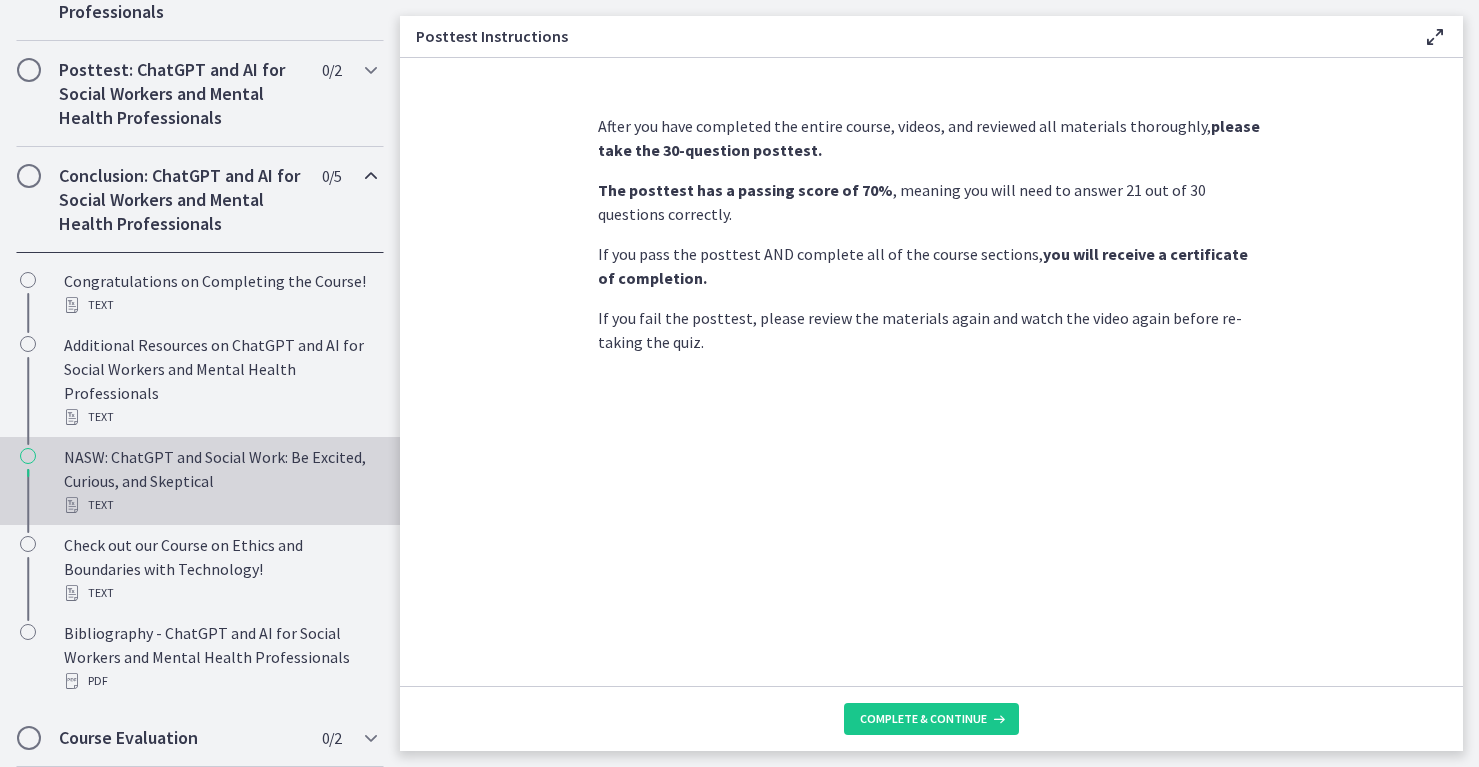 click on "Text" at bounding box center (220, 505) 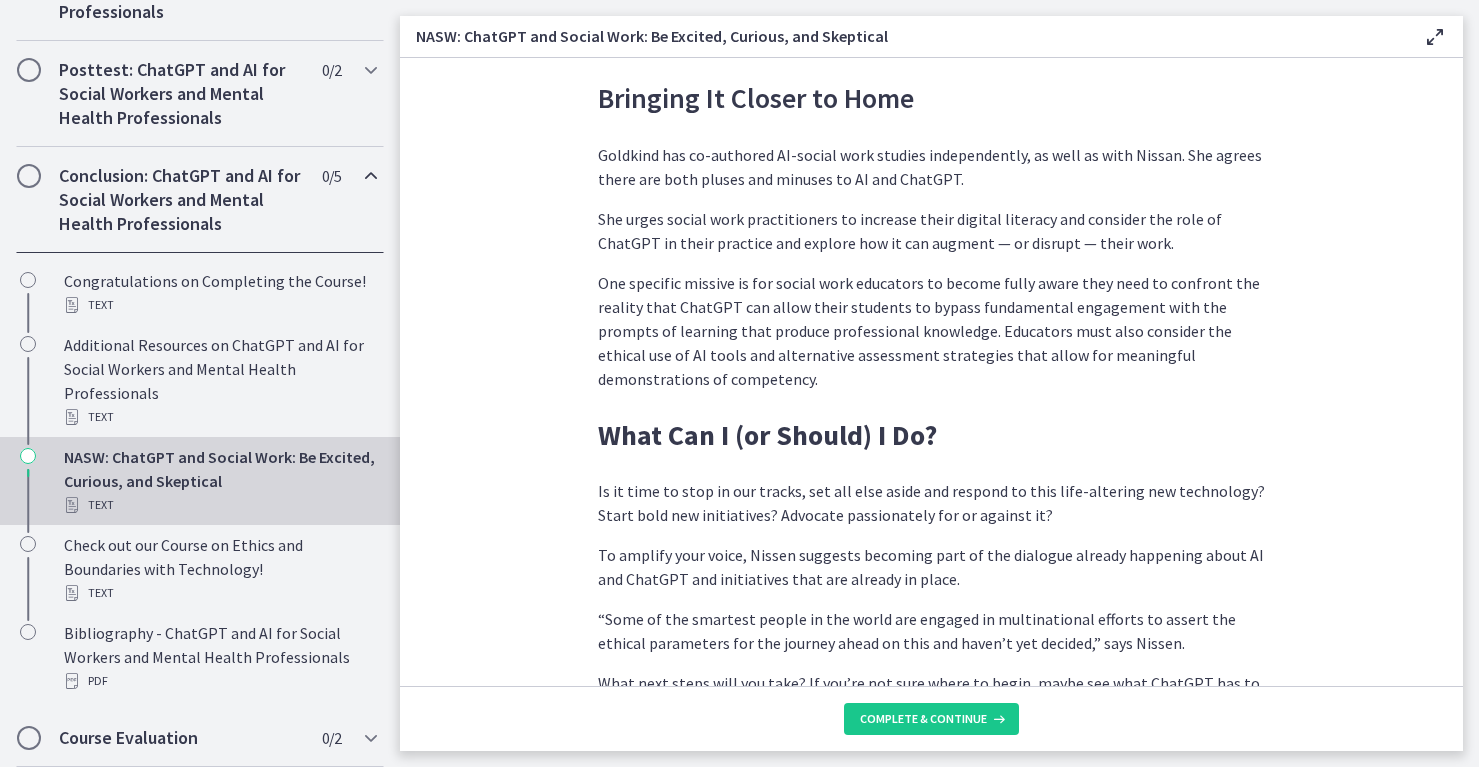 scroll, scrollTop: 5618, scrollLeft: 0, axis: vertical 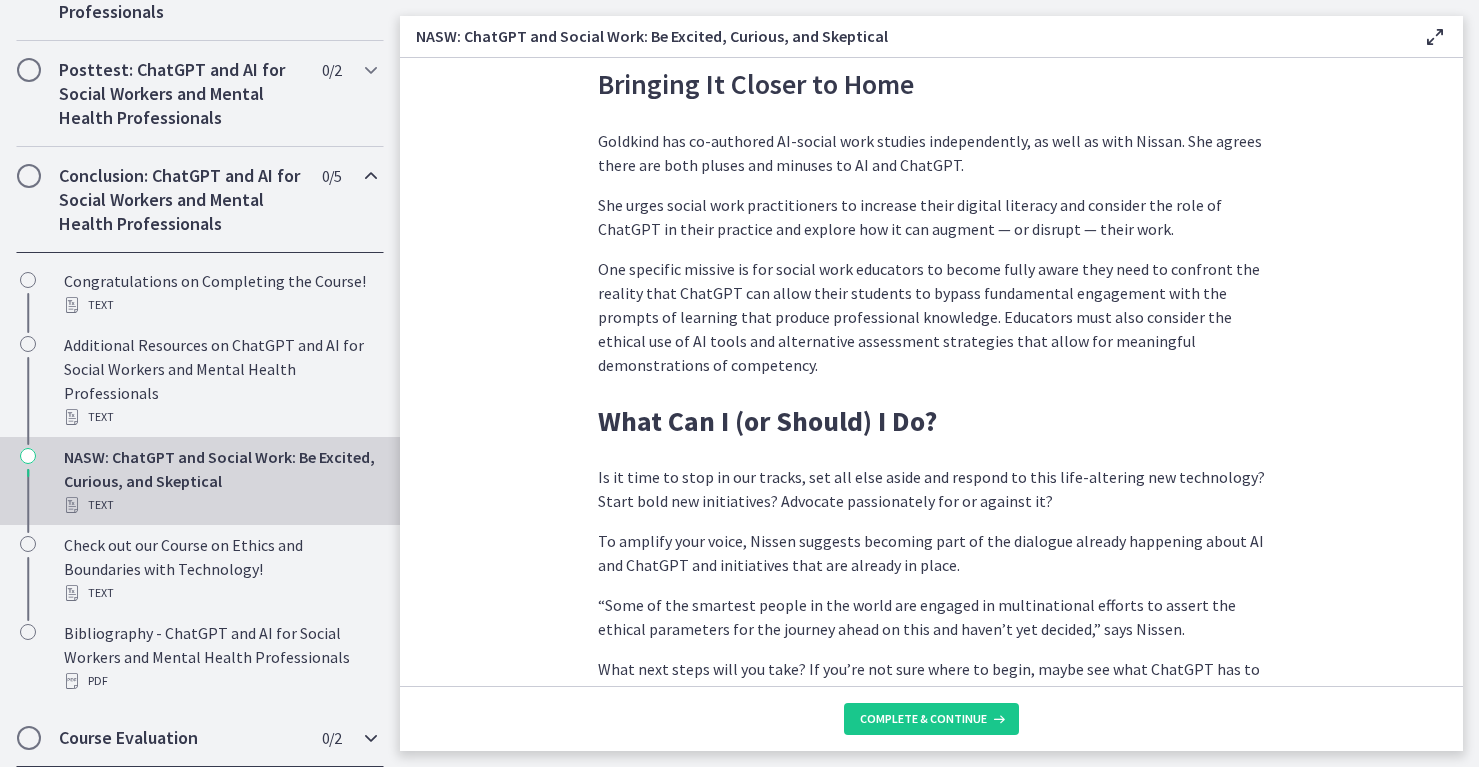 click on "Course Evaluation" at bounding box center (181, 738) 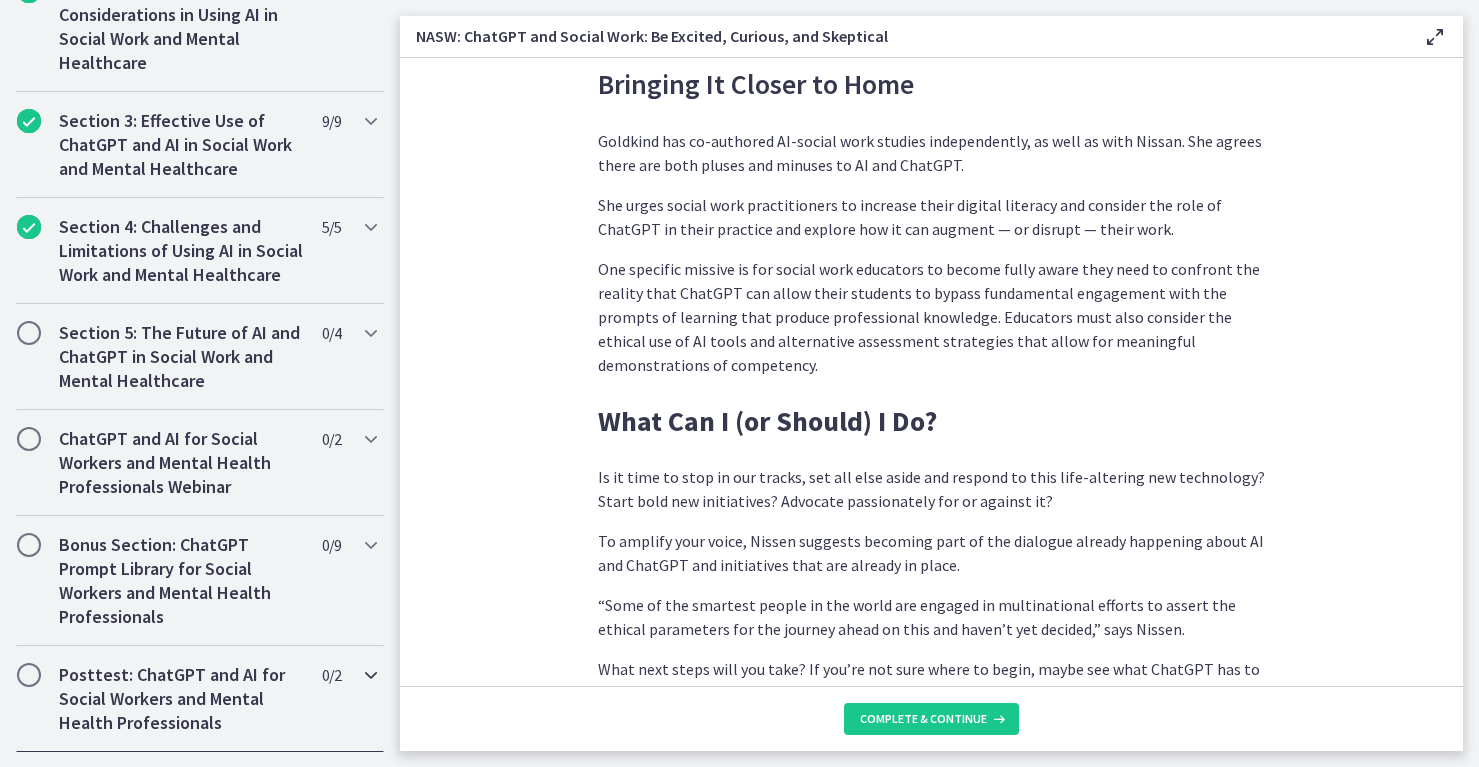 scroll, scrollTop: 615, scrollLeft: 0, axis: vertical 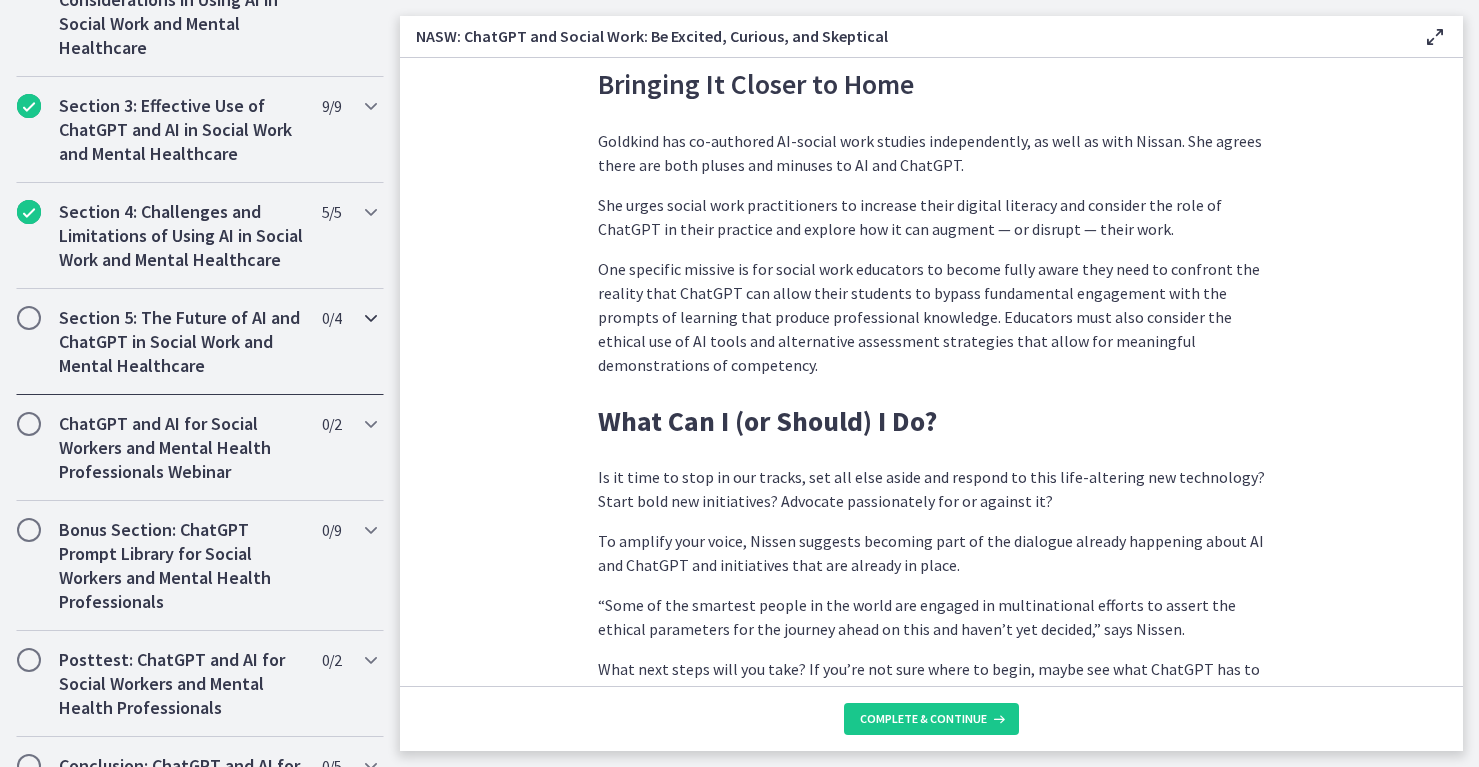 click on "Section 5: The Future of AI and ChatGPT in Social Work and Mental Healthcare" at bounding box center (181, 342) 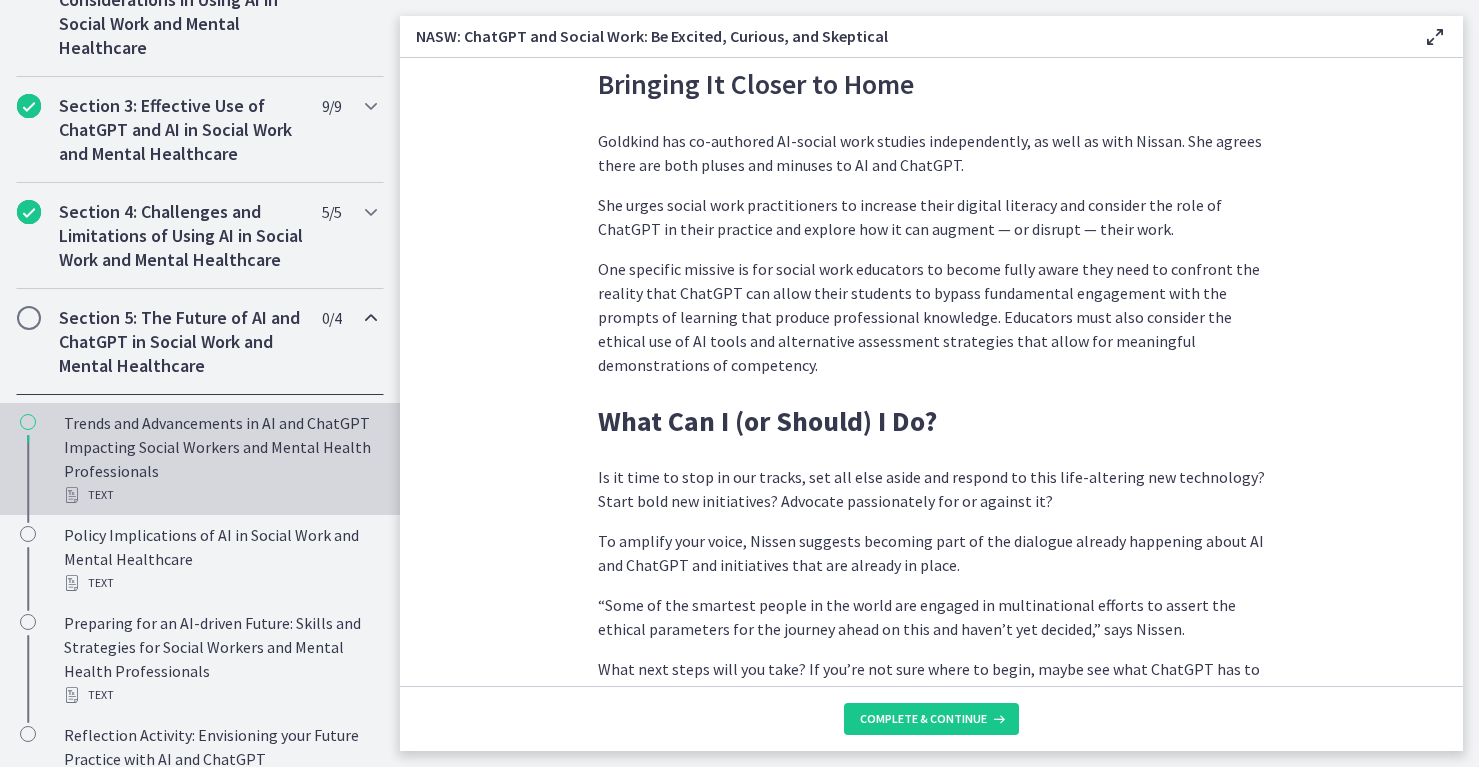 click on "Trends and Advancements in AI and ChatGPT Impacting Social Workers and Mental Health Professionals
Text" at bounding box center [220, 459] 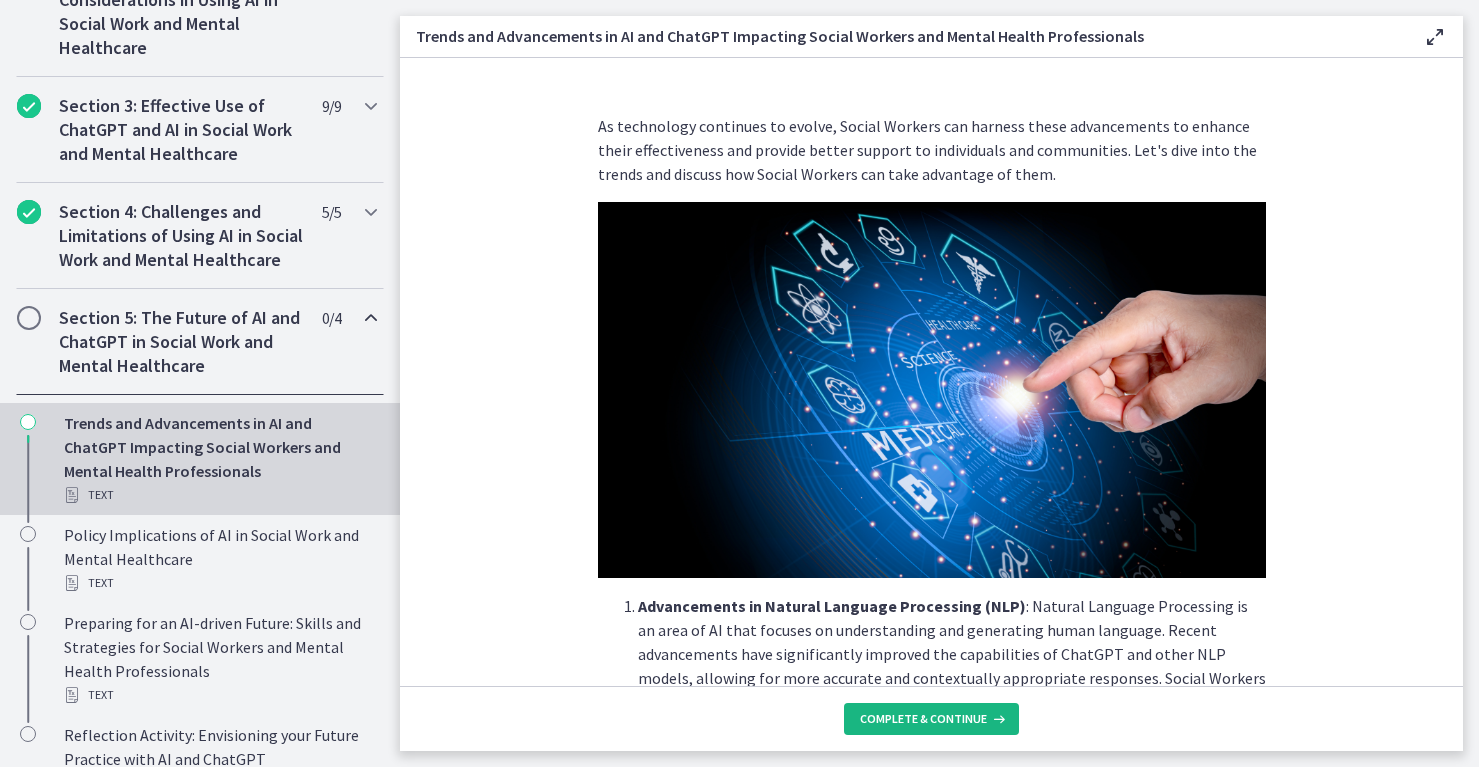 click on "Complete & continue" at bounding box center [931, 719] 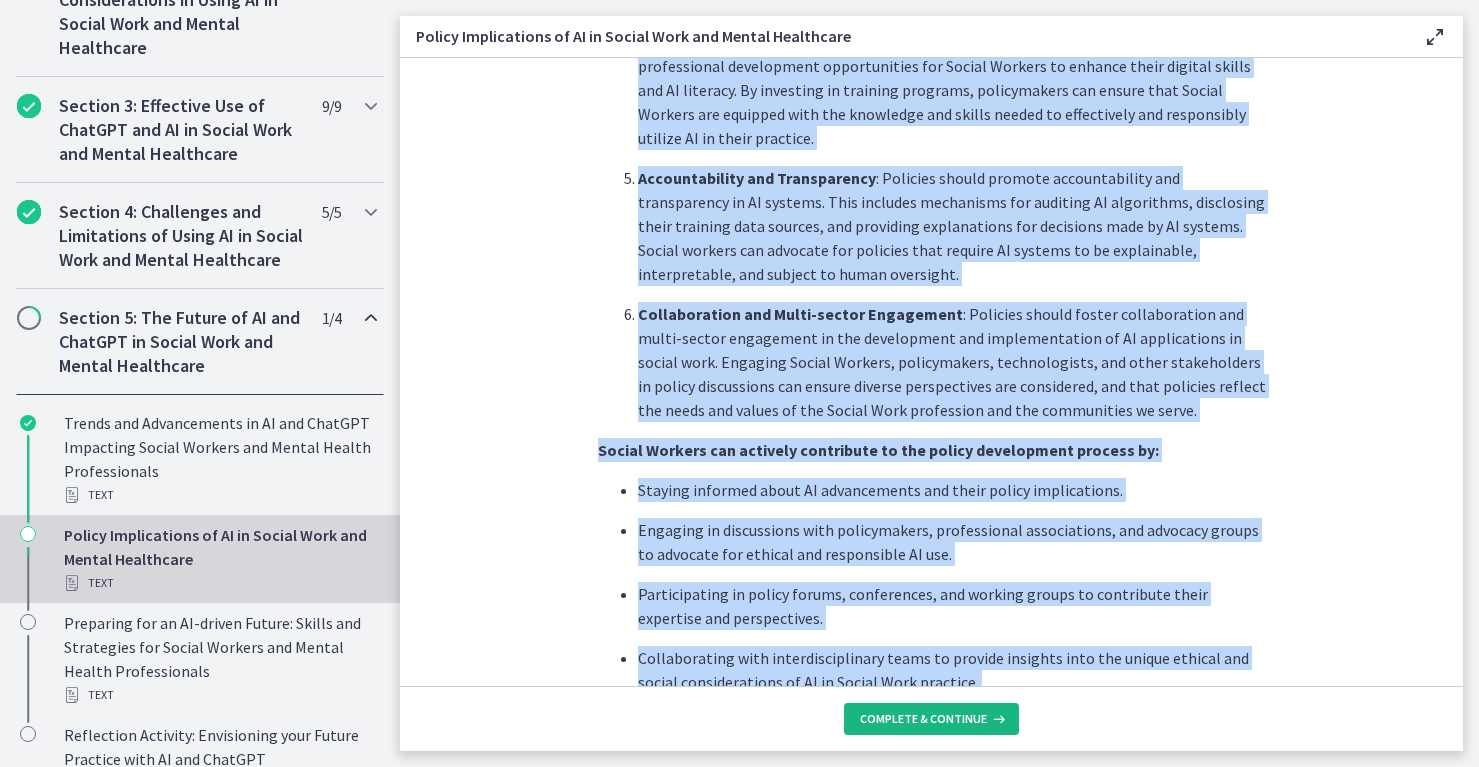 scroll, scrollTop: 1738, scrollLeft: 0, axis: vertical 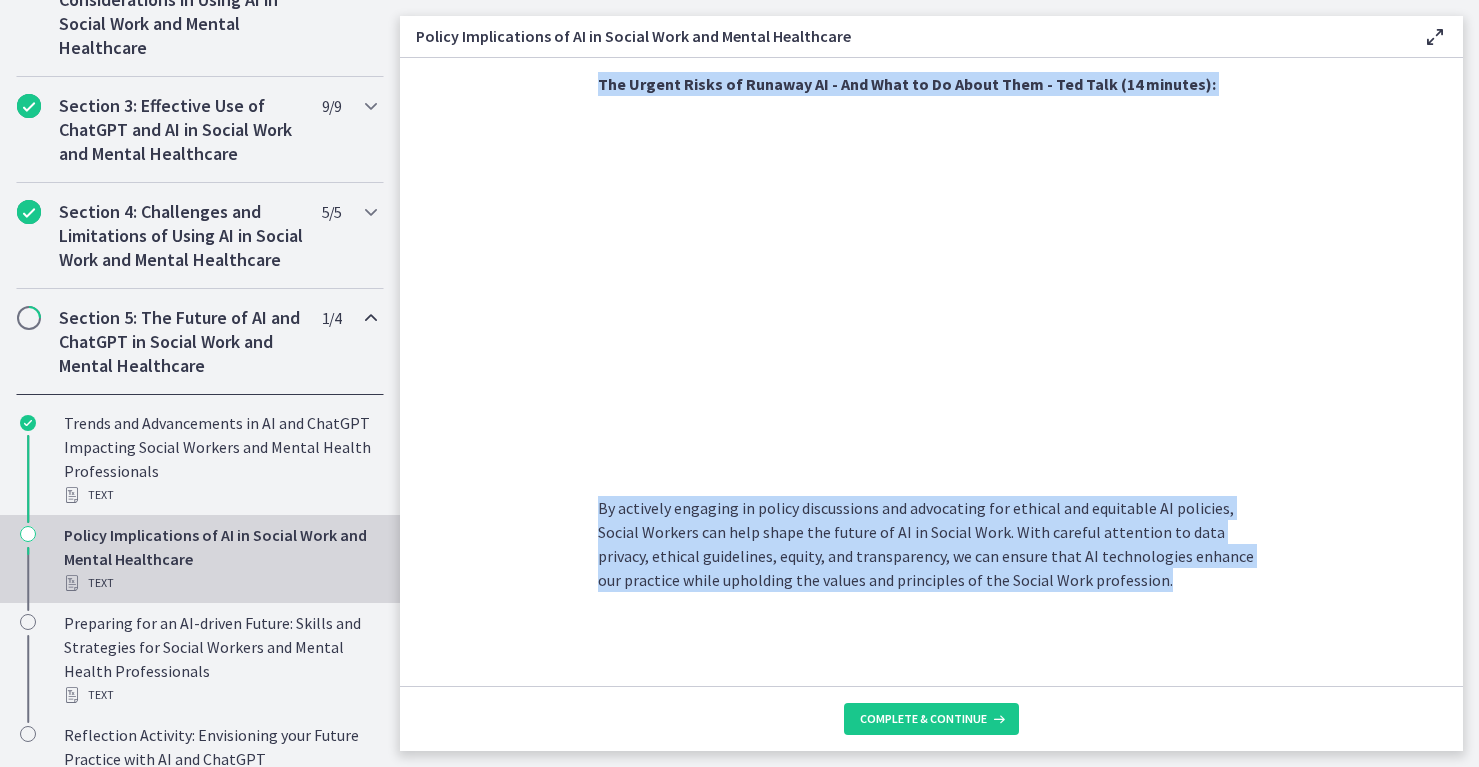 drag, startPoint x: 585, startPoint y: 516, endPoint x: 1087, endPoint y: 597, distance: 508.49286 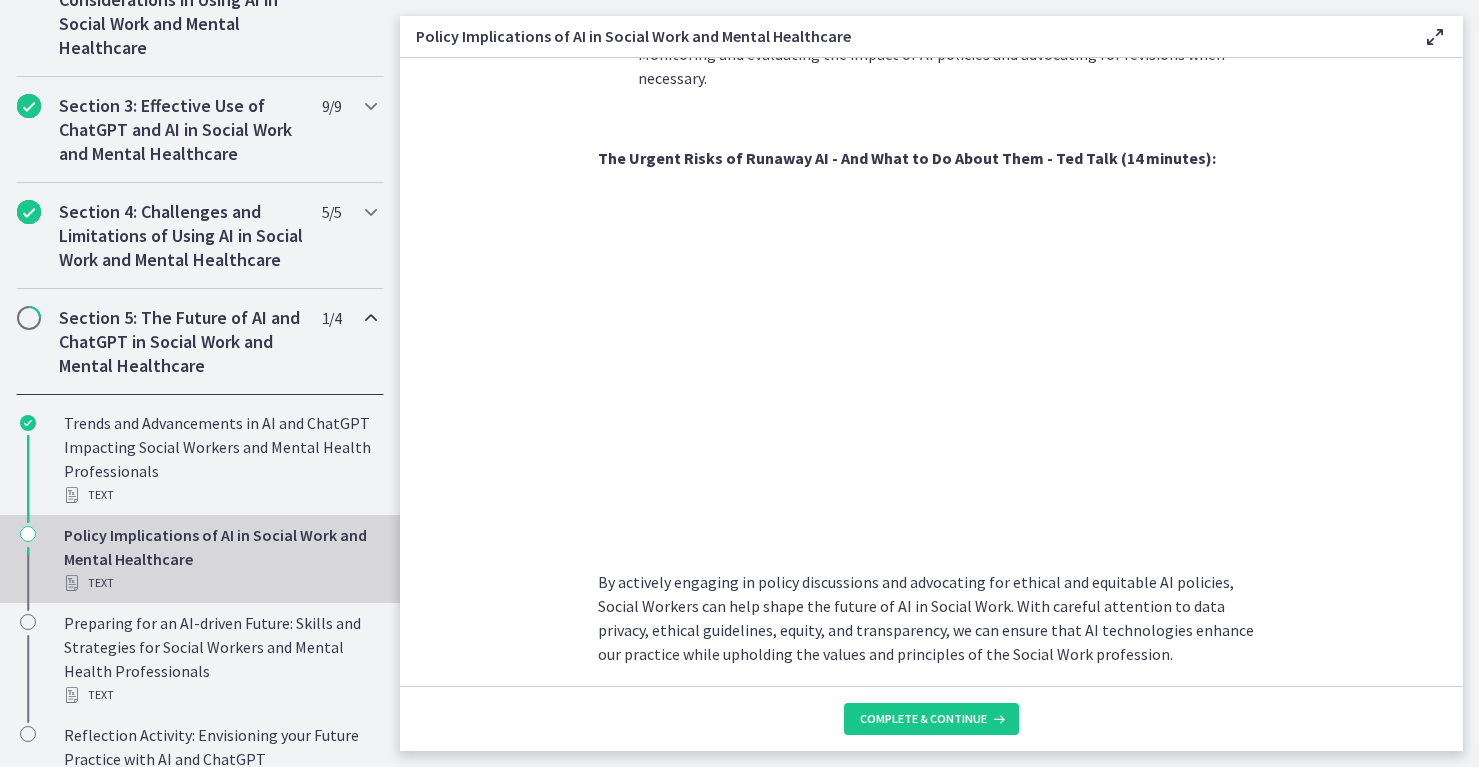 scroll, scrollTop: 1738, scrollLeft: 0, axis: vertical 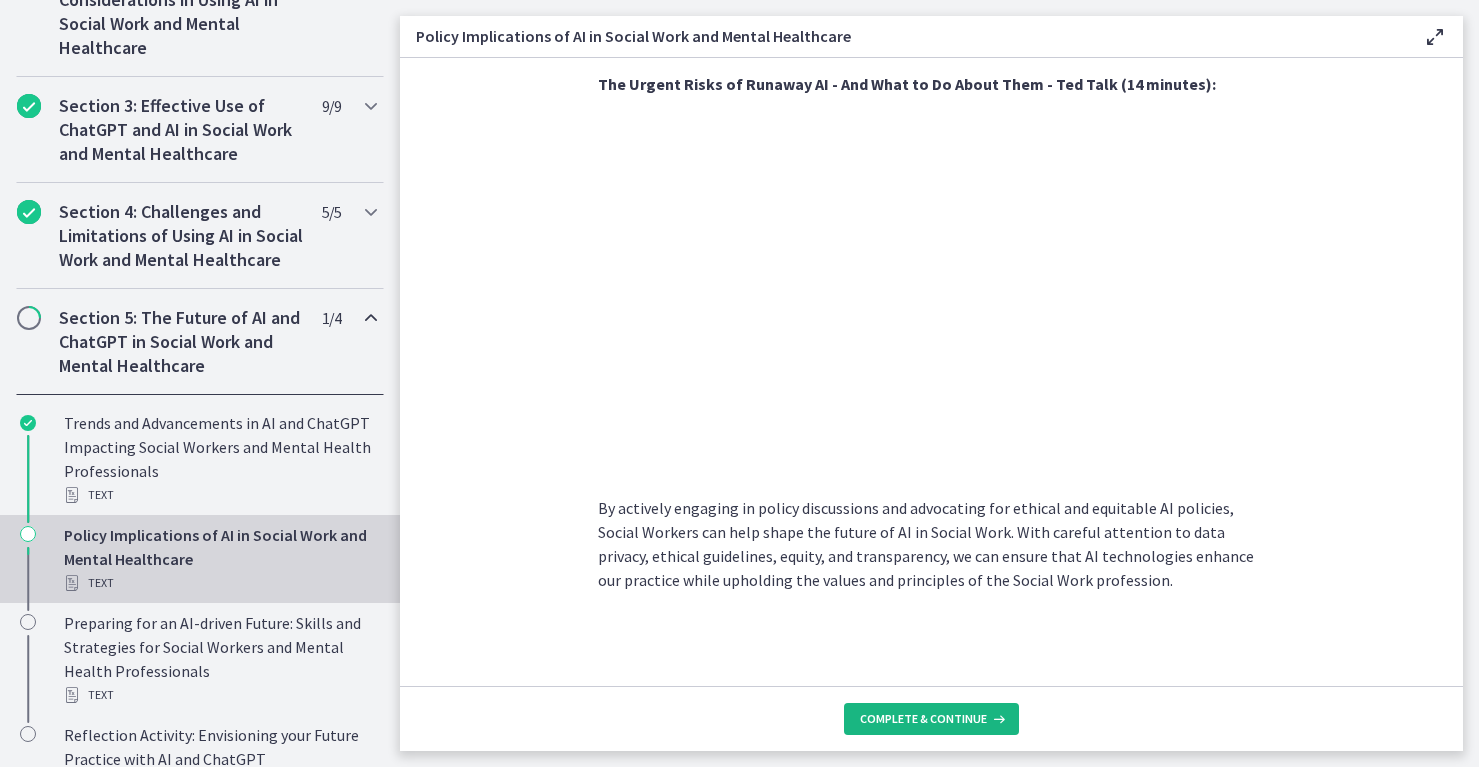 click on "Complete & continue" at bounding box center [923, 719] 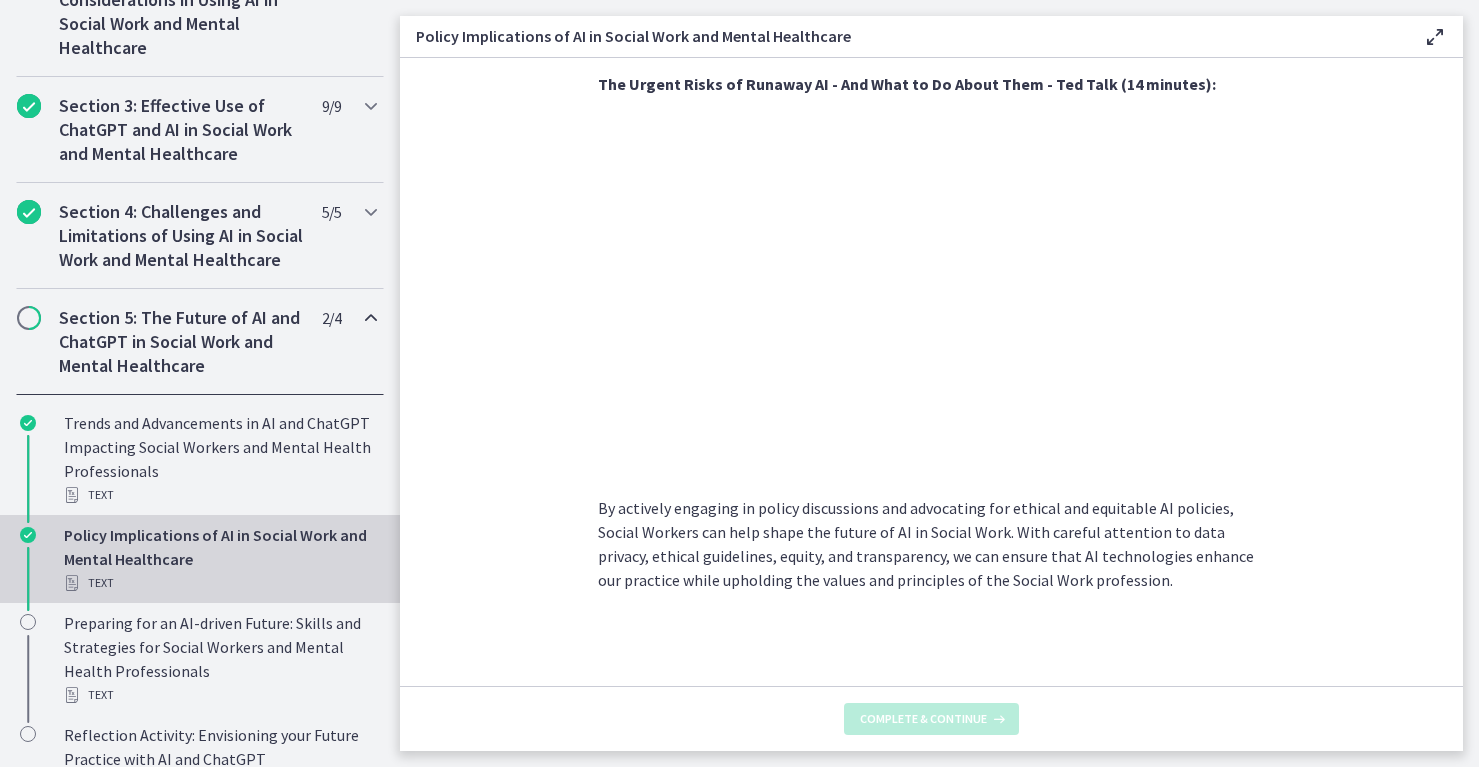 scroll, scrollTop: 0, scrollLeft: 0, axis: both 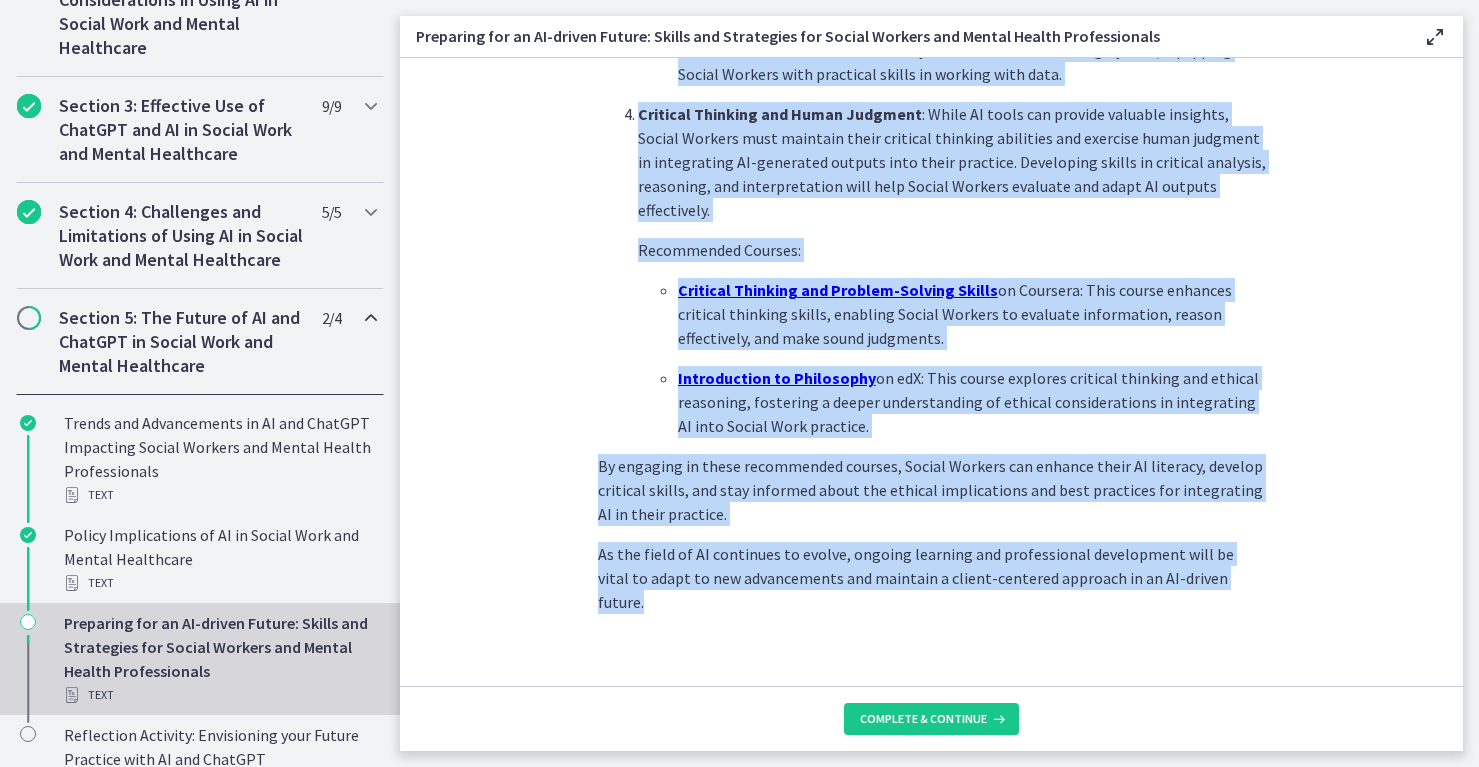 drag, startPoint x: 589, startPoint y: 517, endPoint x: 908, endPoint y: 633, distance: 339.4363 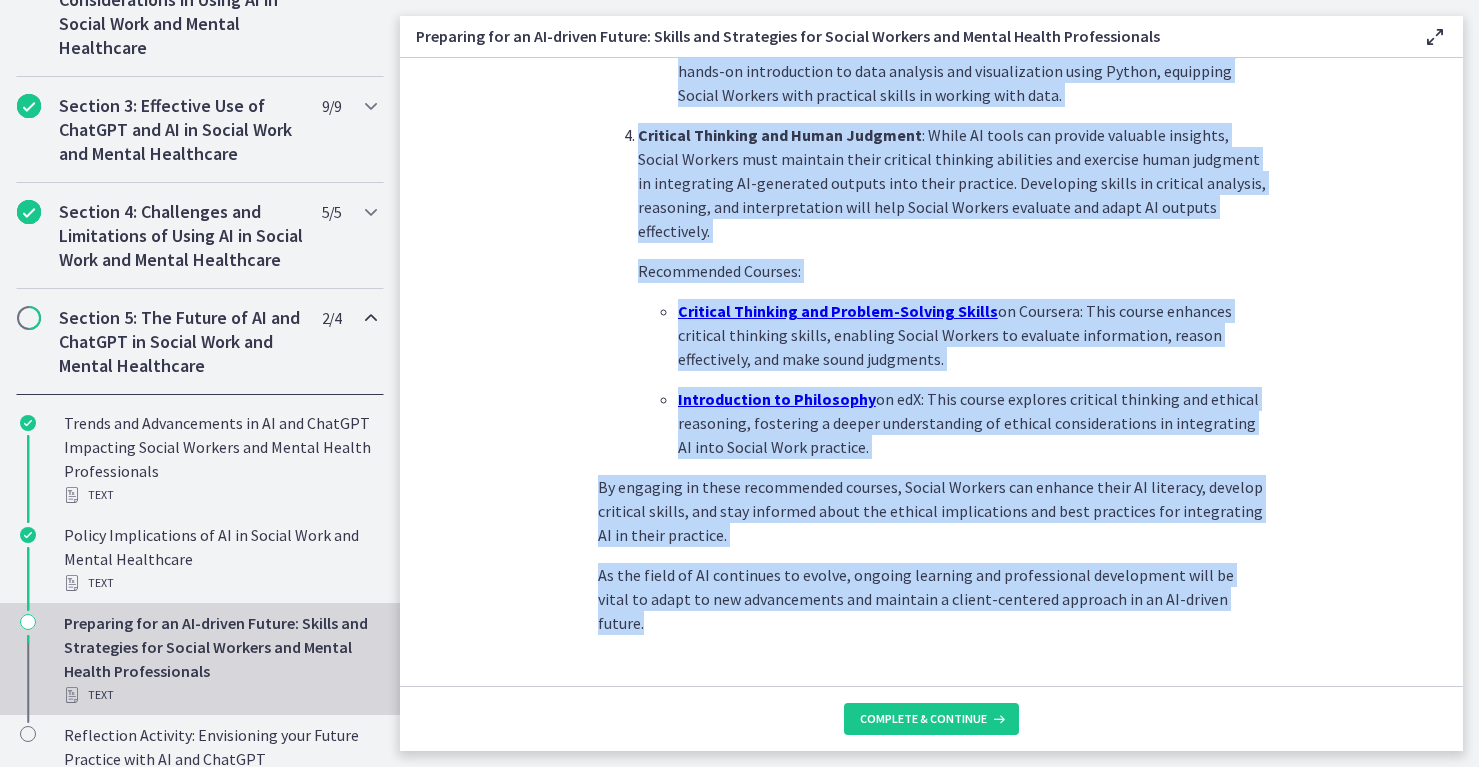 scroll, scrollTop: 1377, scrollLeft: 0, axis: vertical 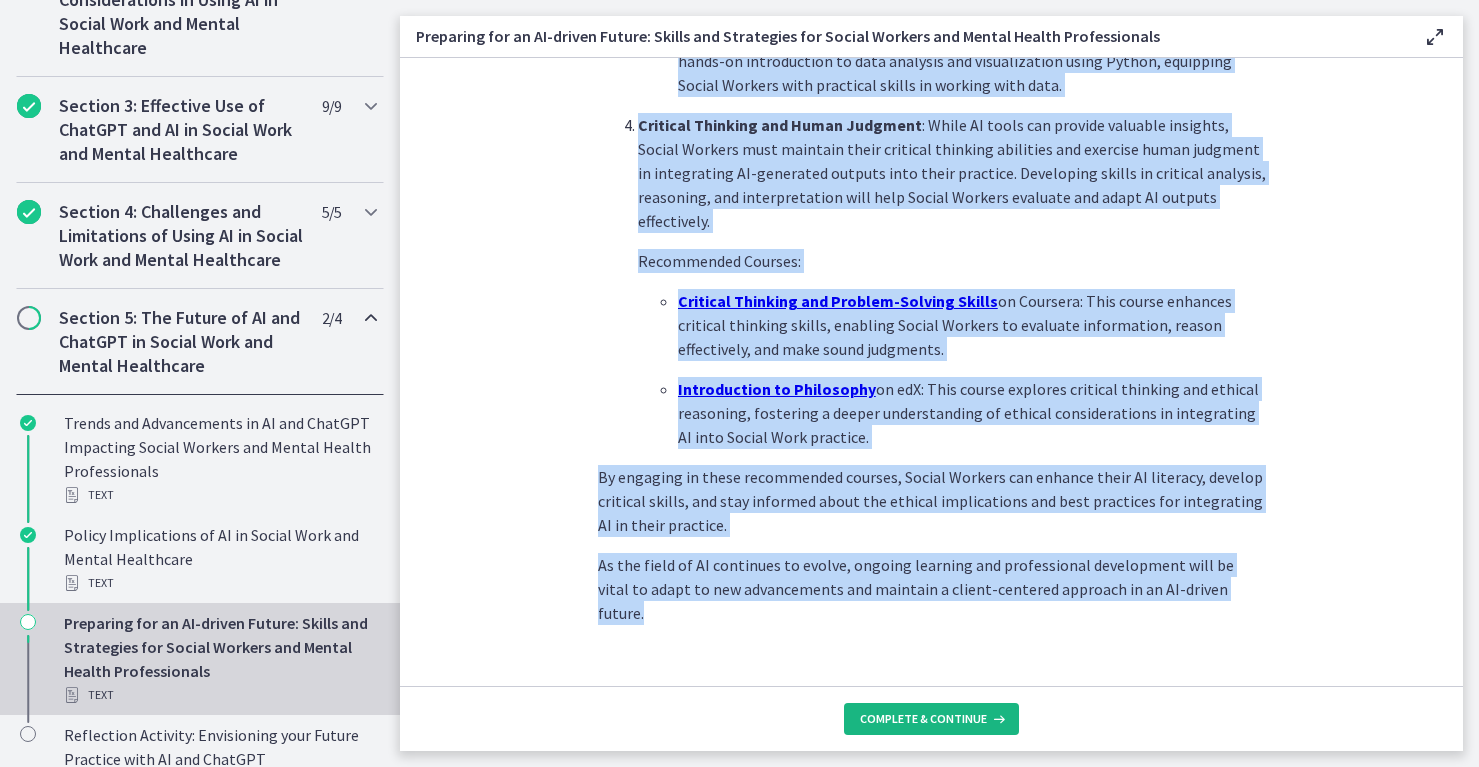 click on "Complete & continue" at bounding box center (931, 719) 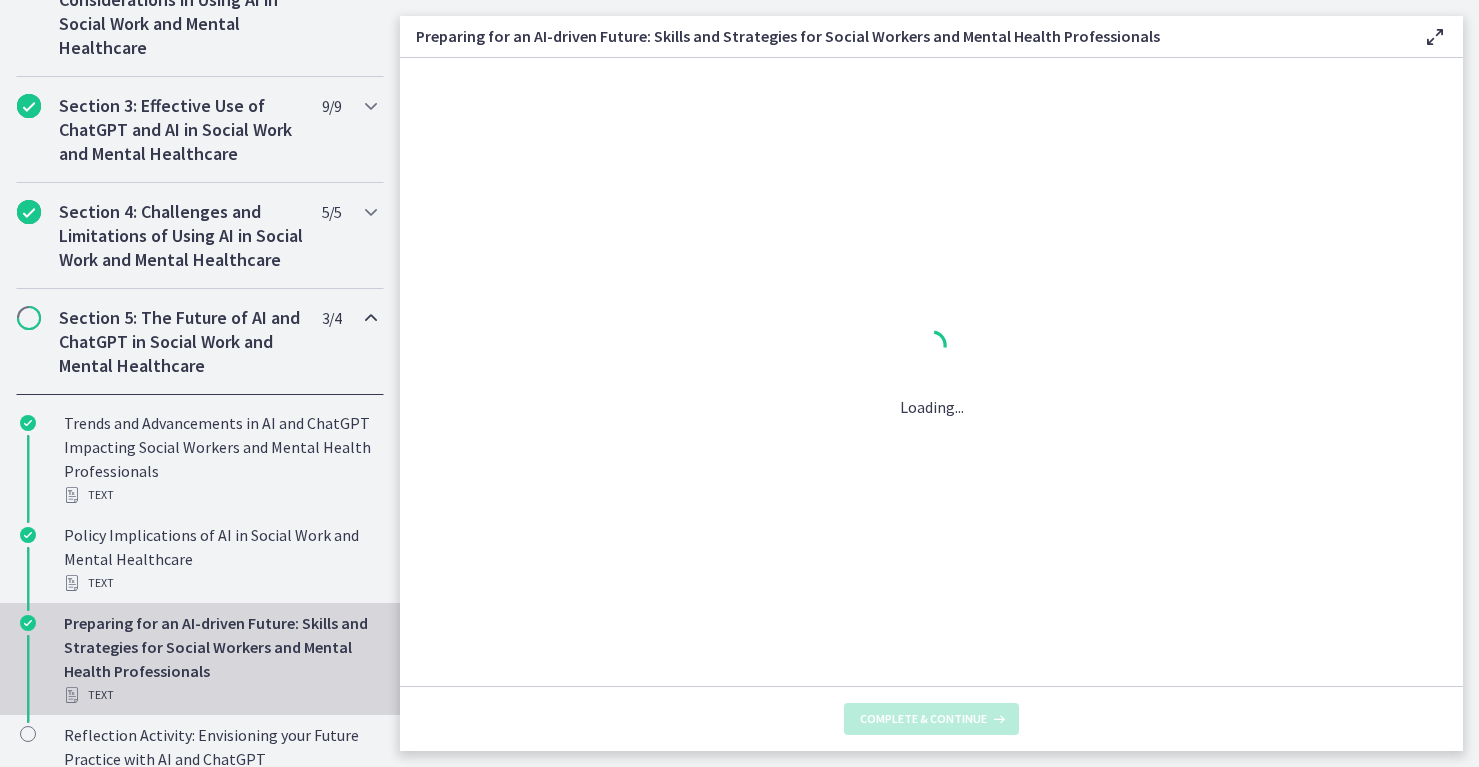 scroll, scrollTop: 0, scrollLeft: 0, axis: both 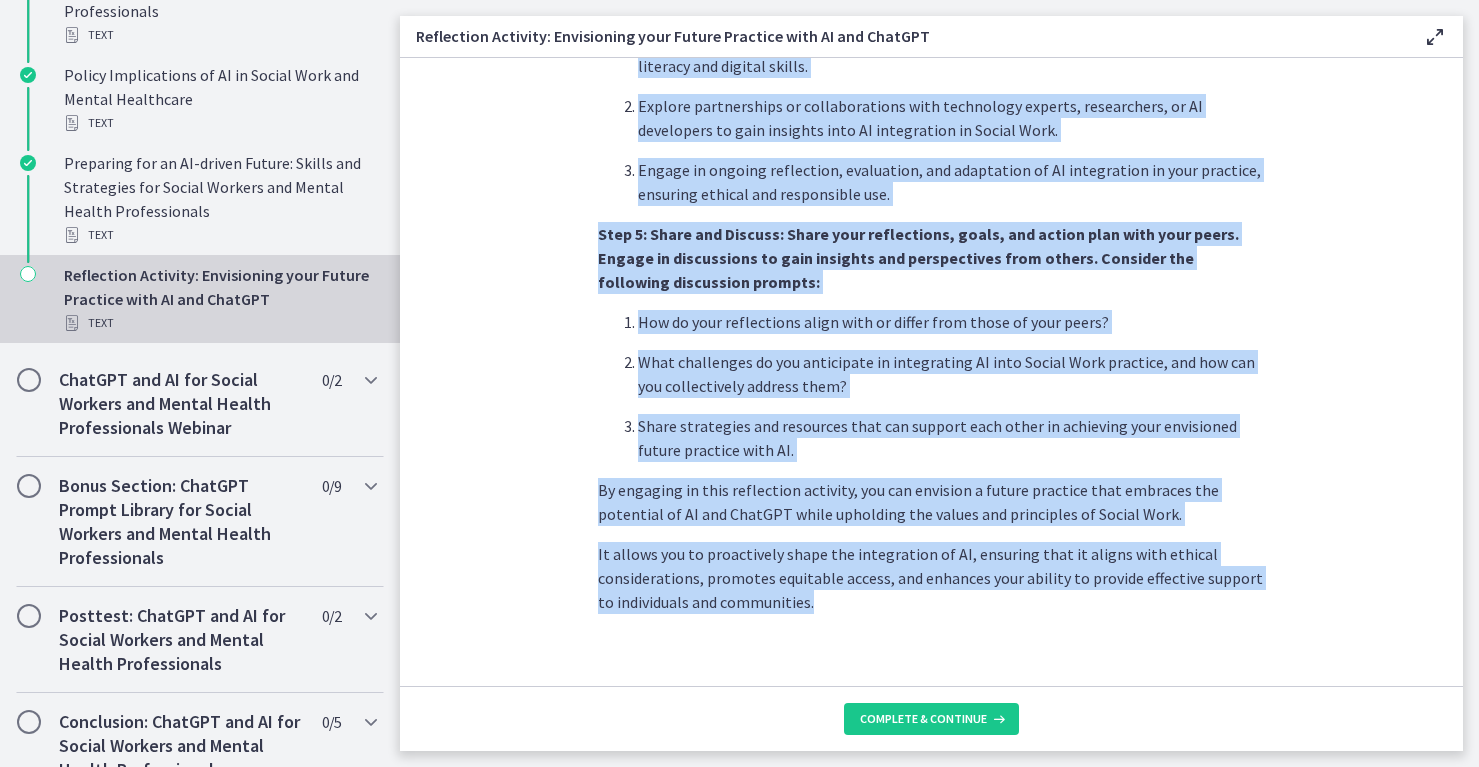 drag, startPoint x: 590, startPoint y: 118, endPoint x: 1003, endPoint y: 624, distance: 653.1501 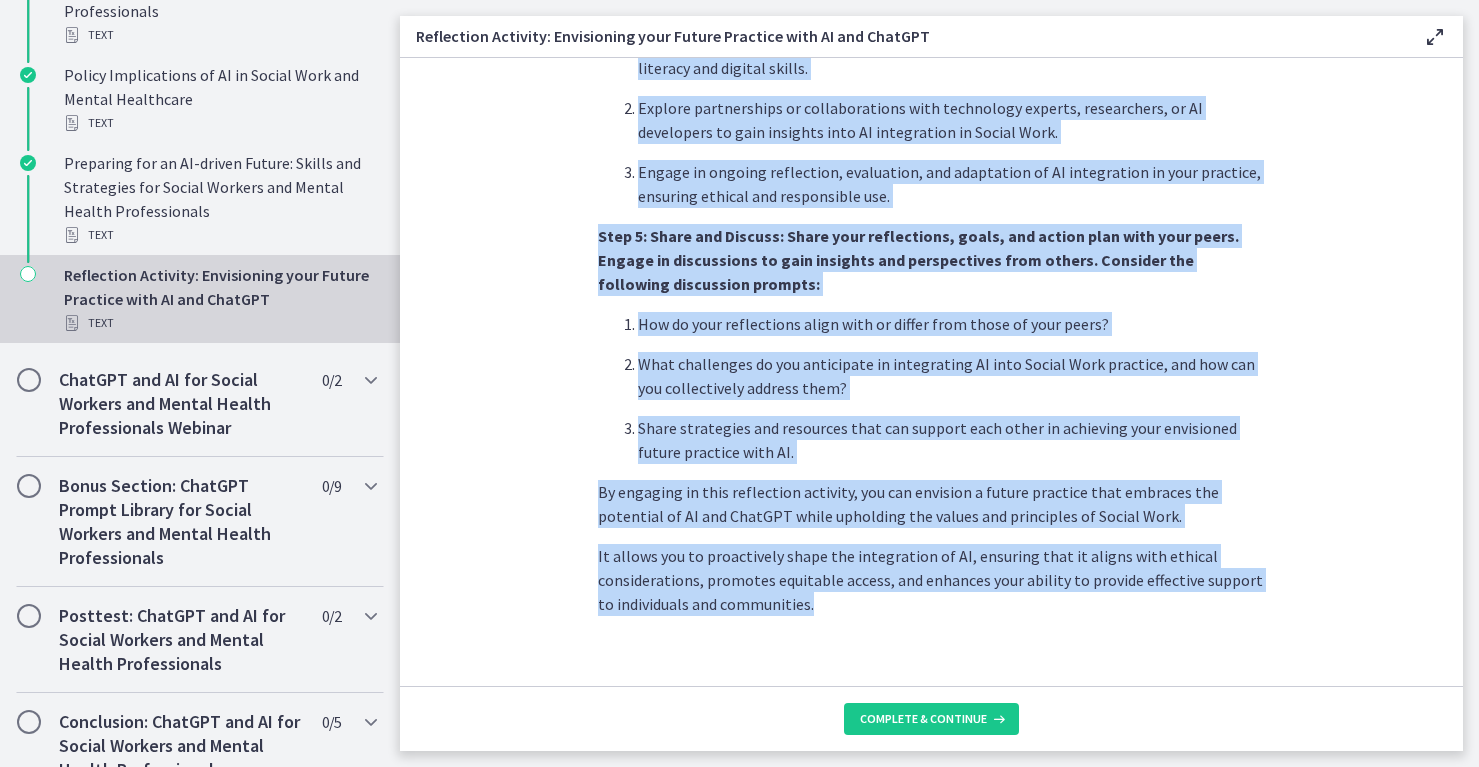 scroll, scrollTop: 1660, scrollLeft: 0, axis: vertical 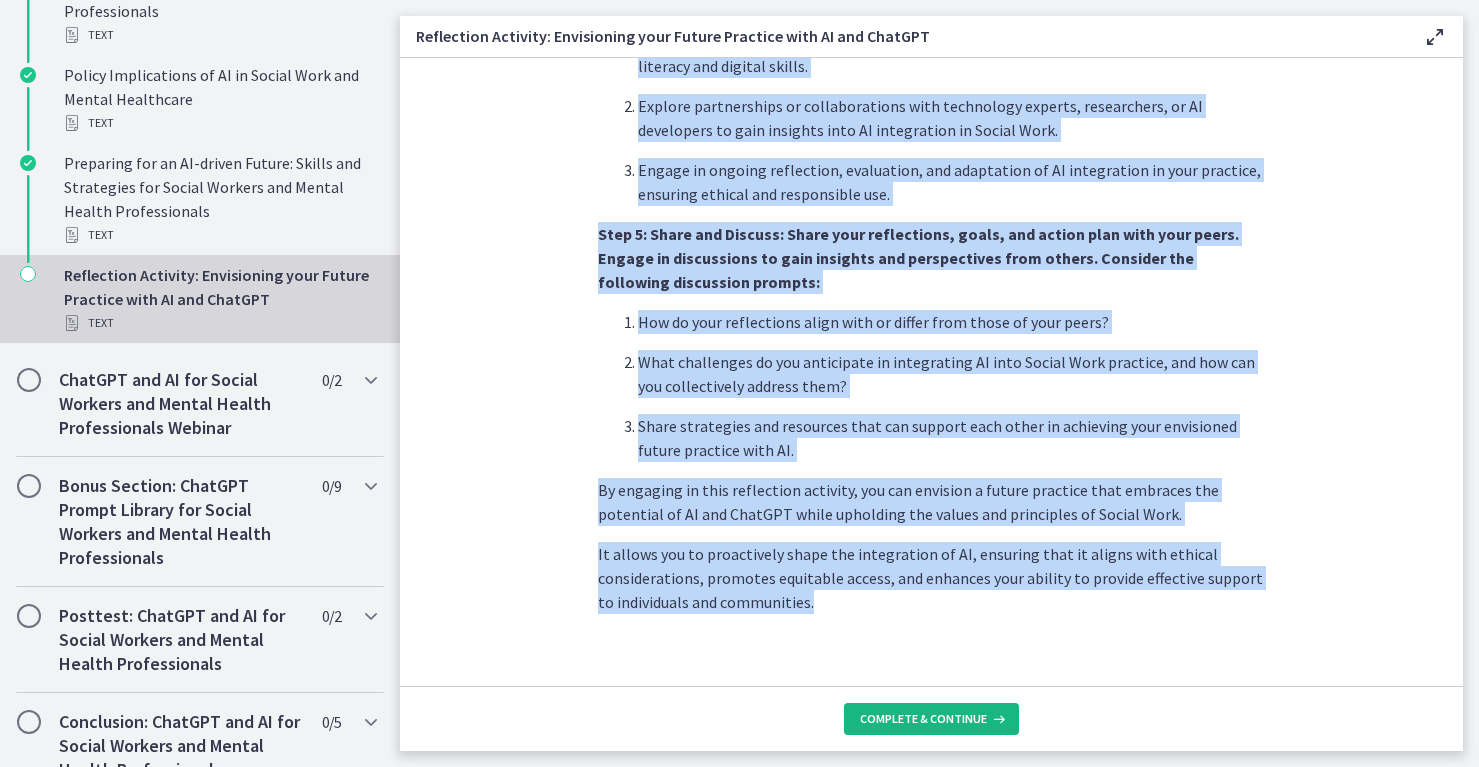 click on "Complete & continue" at bounding box center (923, 719) 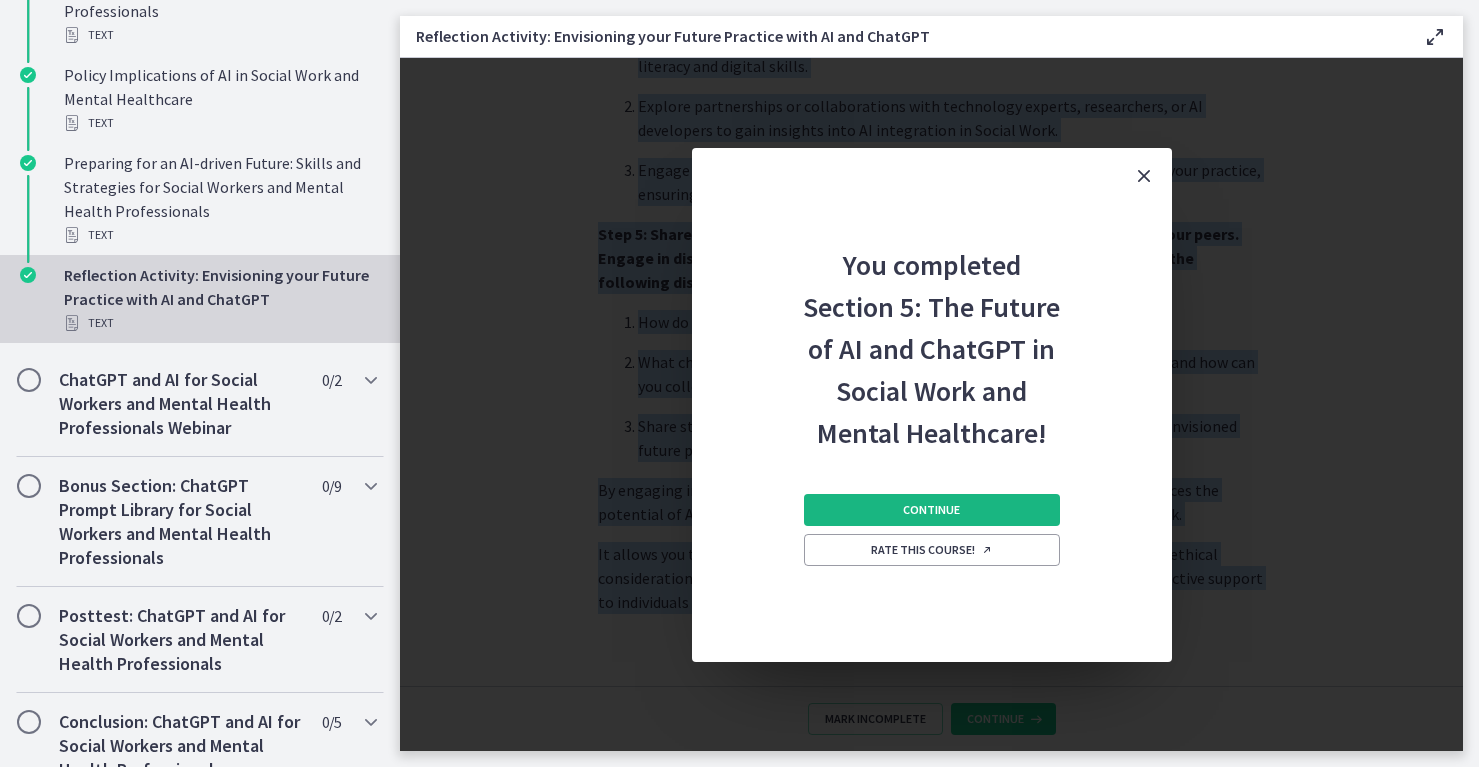 click on "Continue" at bounding box center [931, 510] 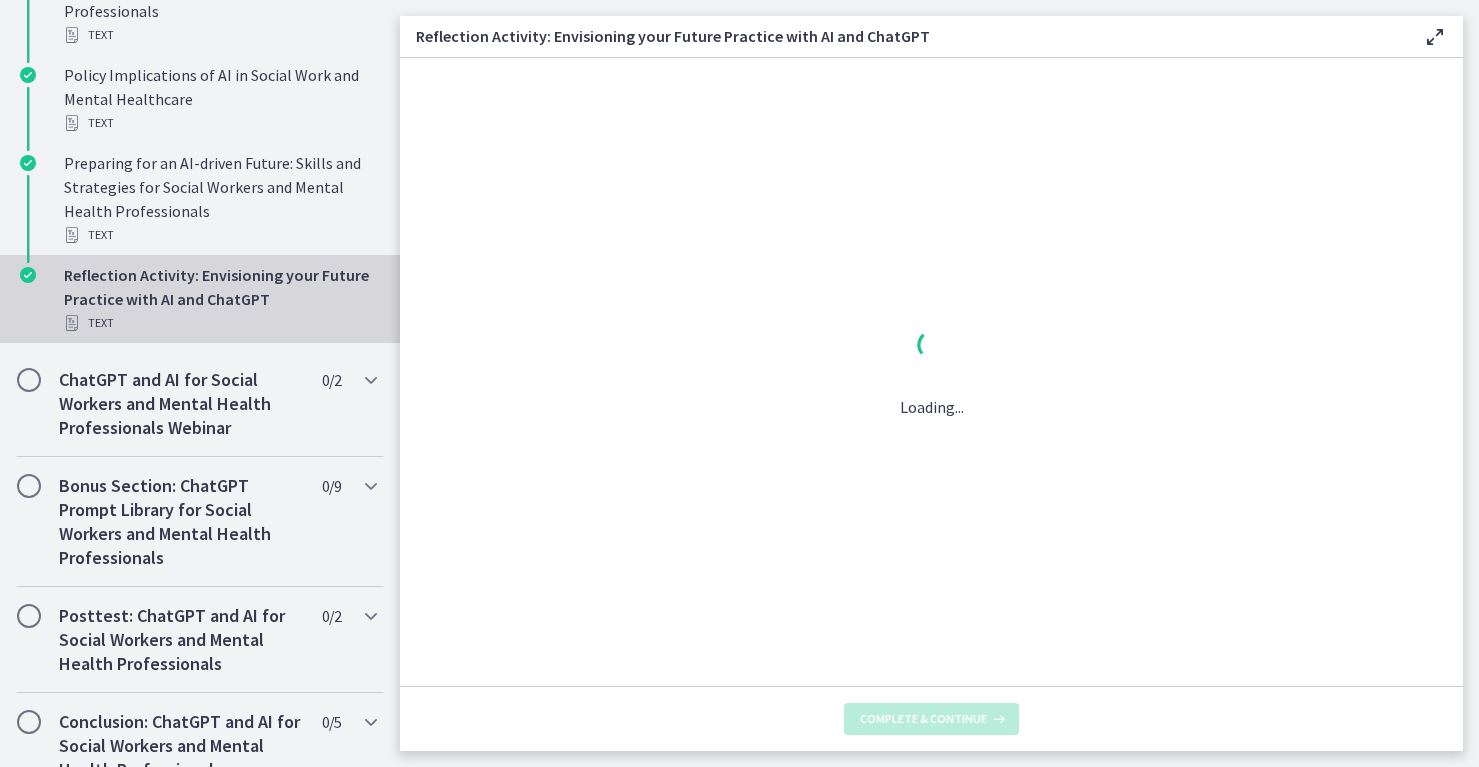 scroll, scrollTop: 0, scrollLeft: 0, axis: both 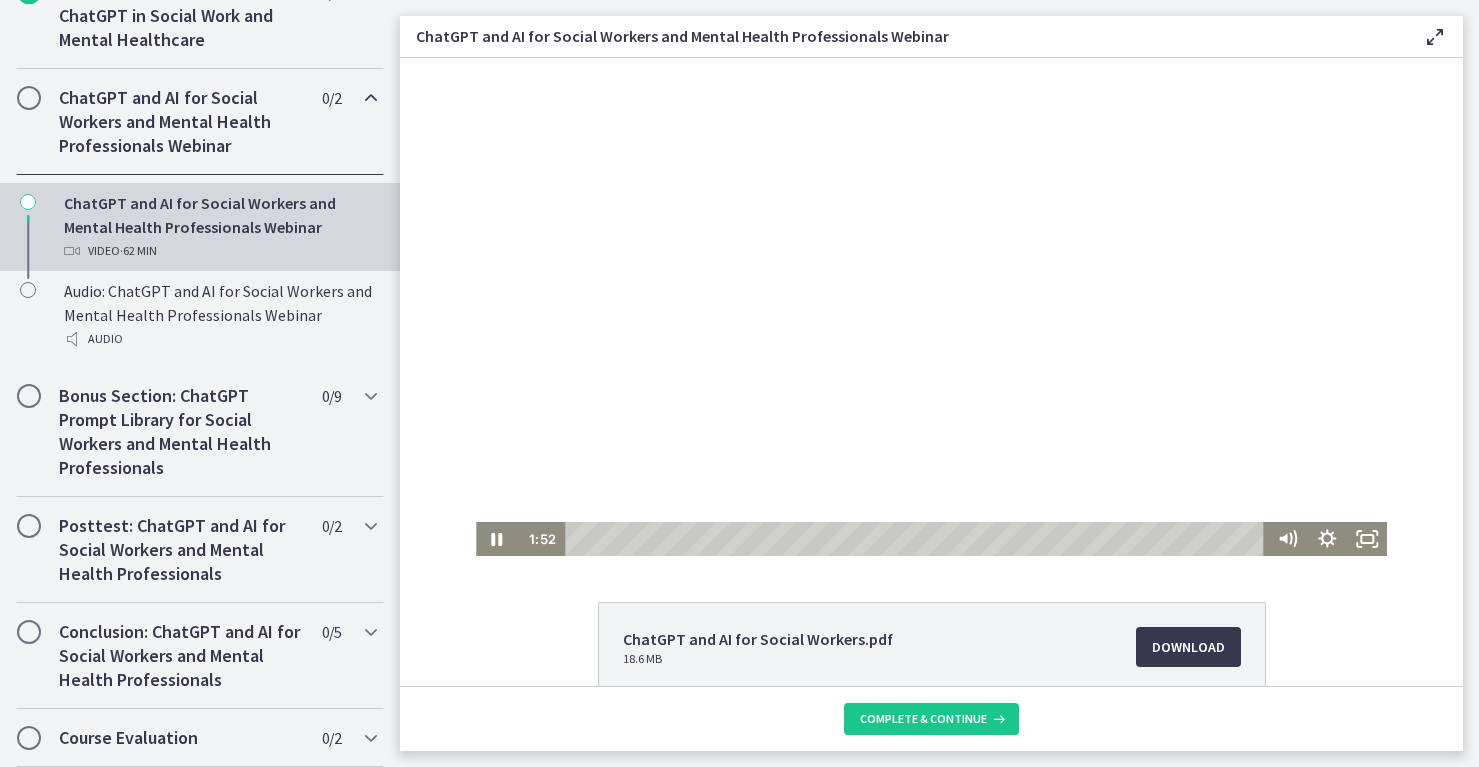 click at bounding box center (931, 307) 